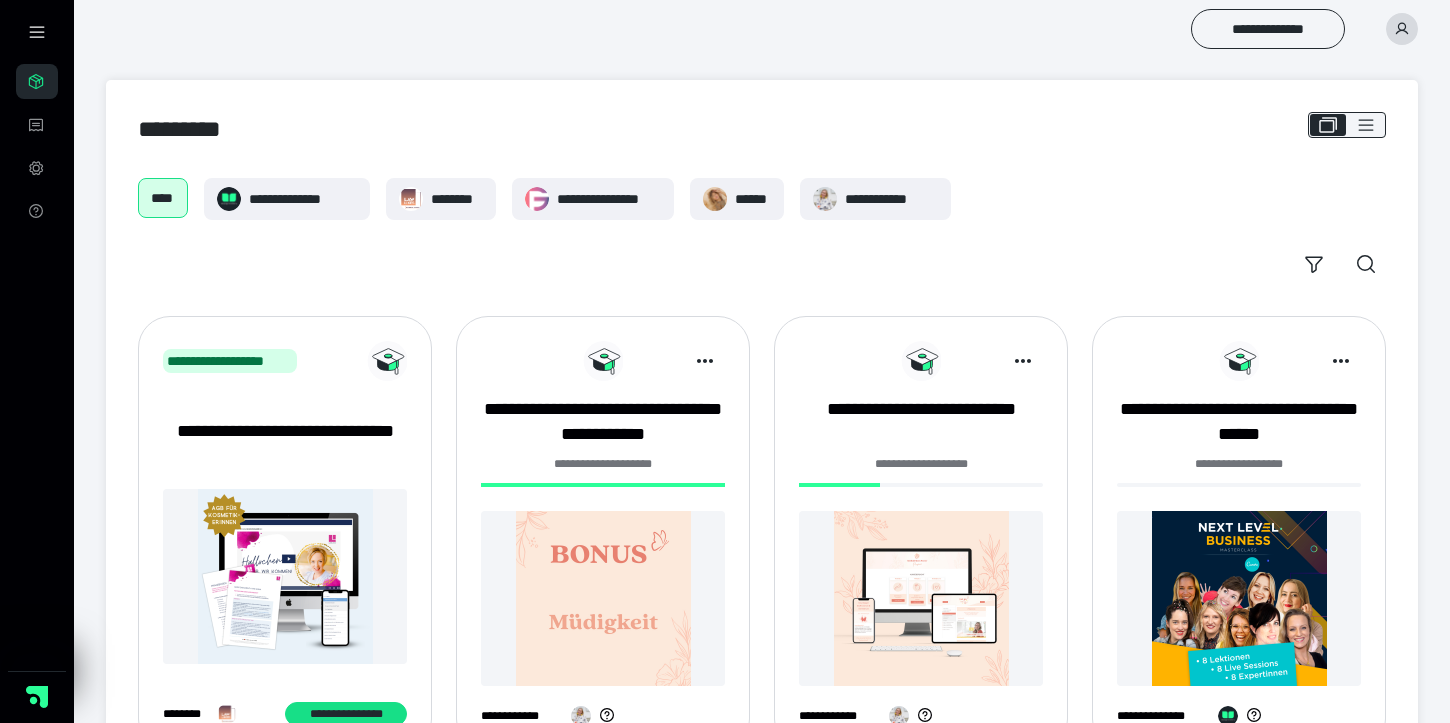 scroll, scrollTop: 0, scrollLeft: 0, axis: both 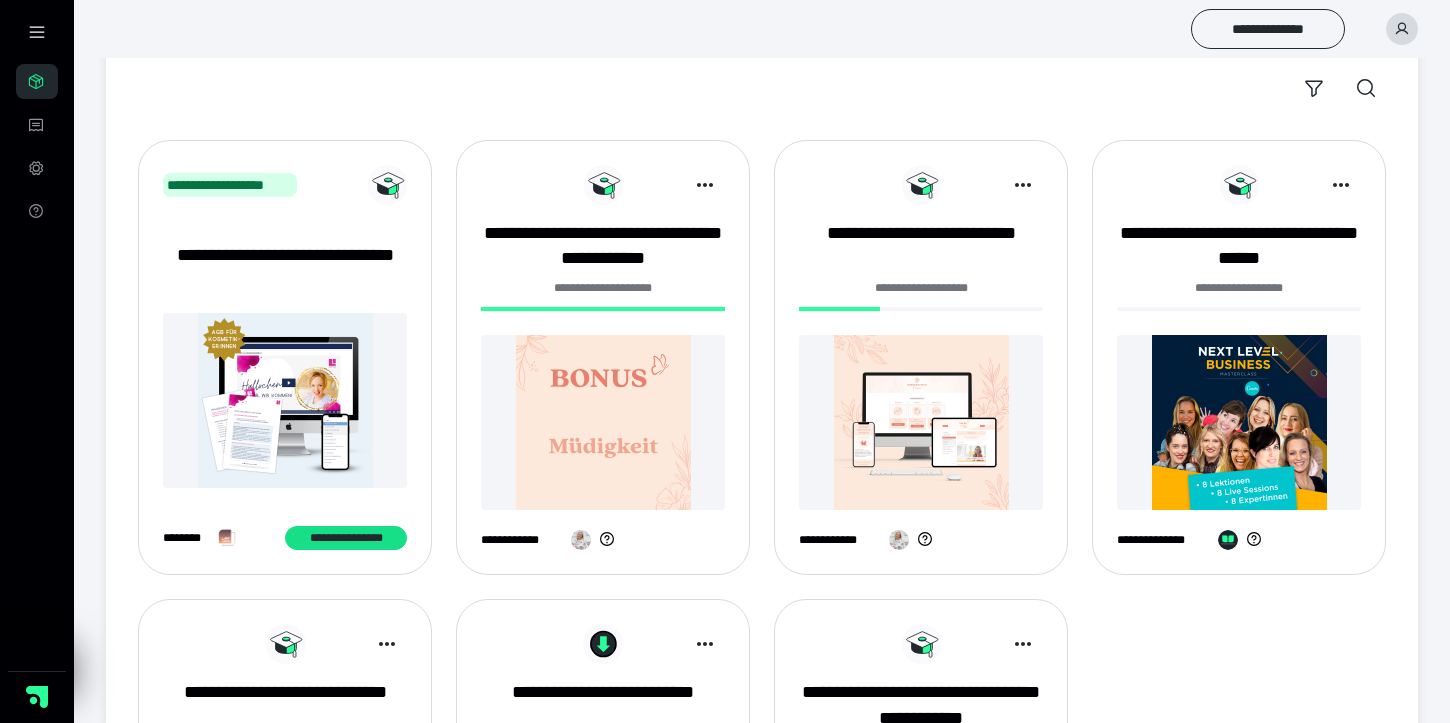 click at bounding box center [921, 422] 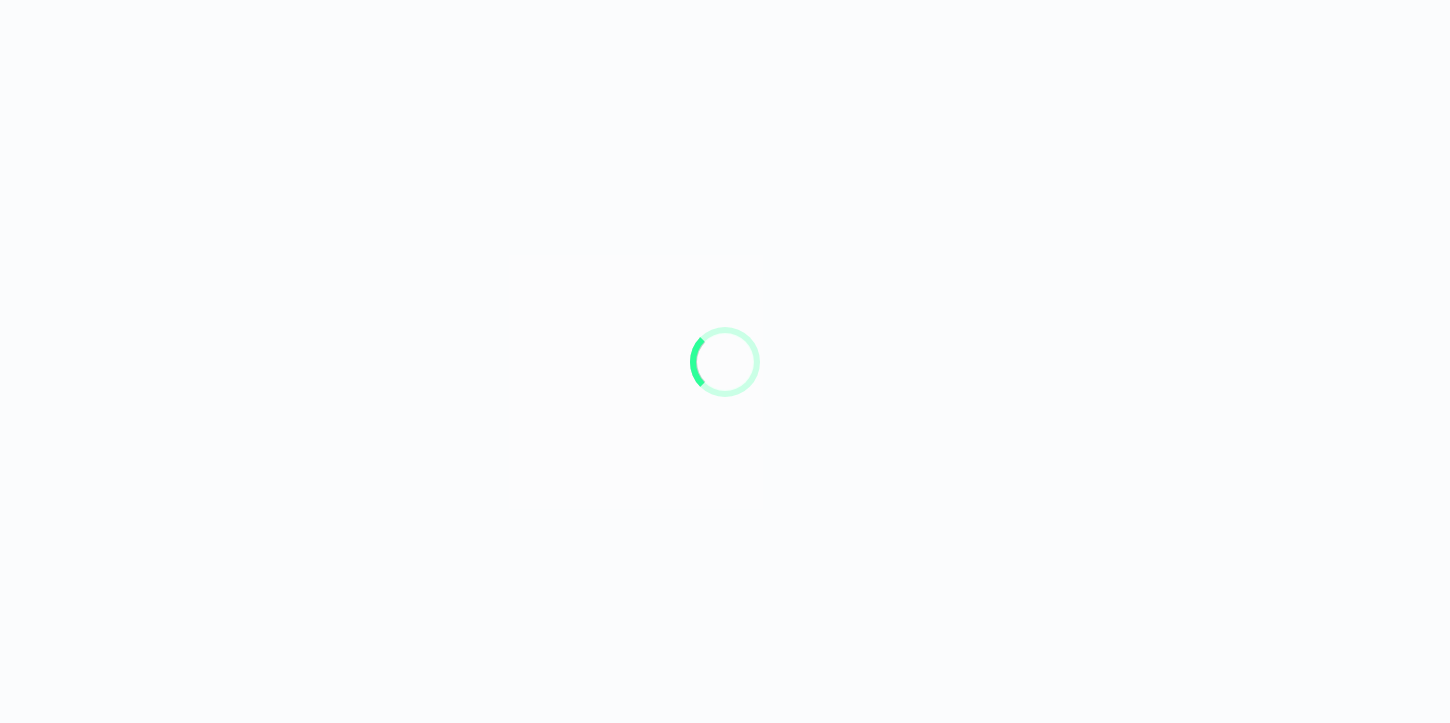 scroll, scrollTop: 0, scrollLeft: 0, axis: both 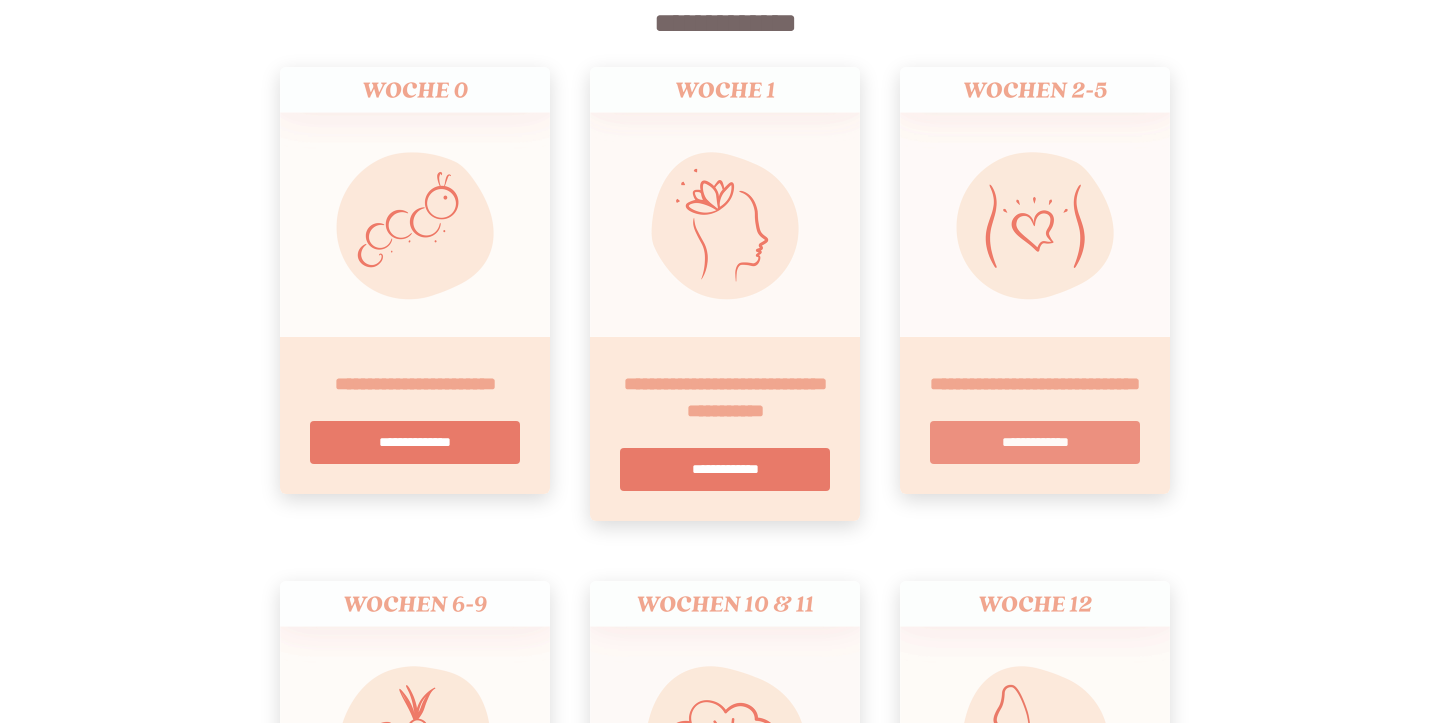 click on "**********" at bounding box center [1035, 442] 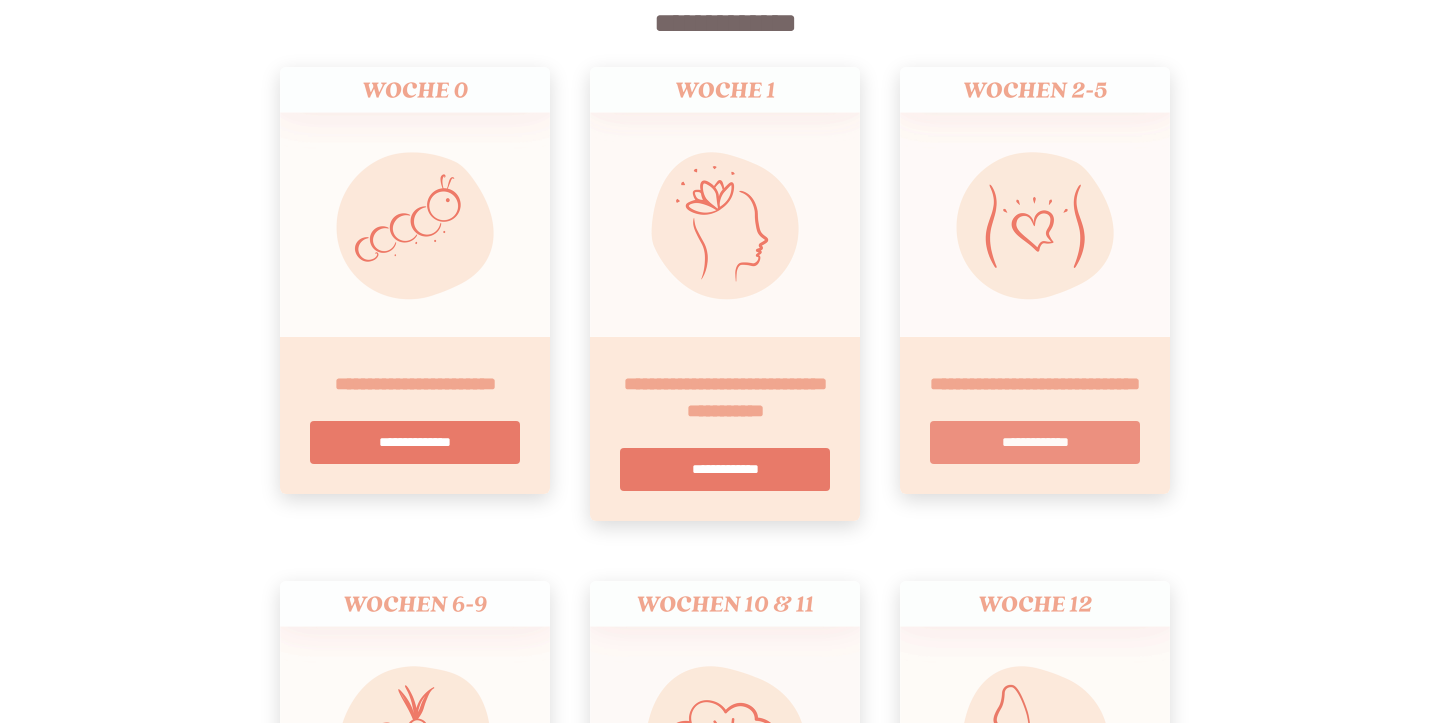 scroll, scrollTop: 0, scrollLeft: 0, axis: both 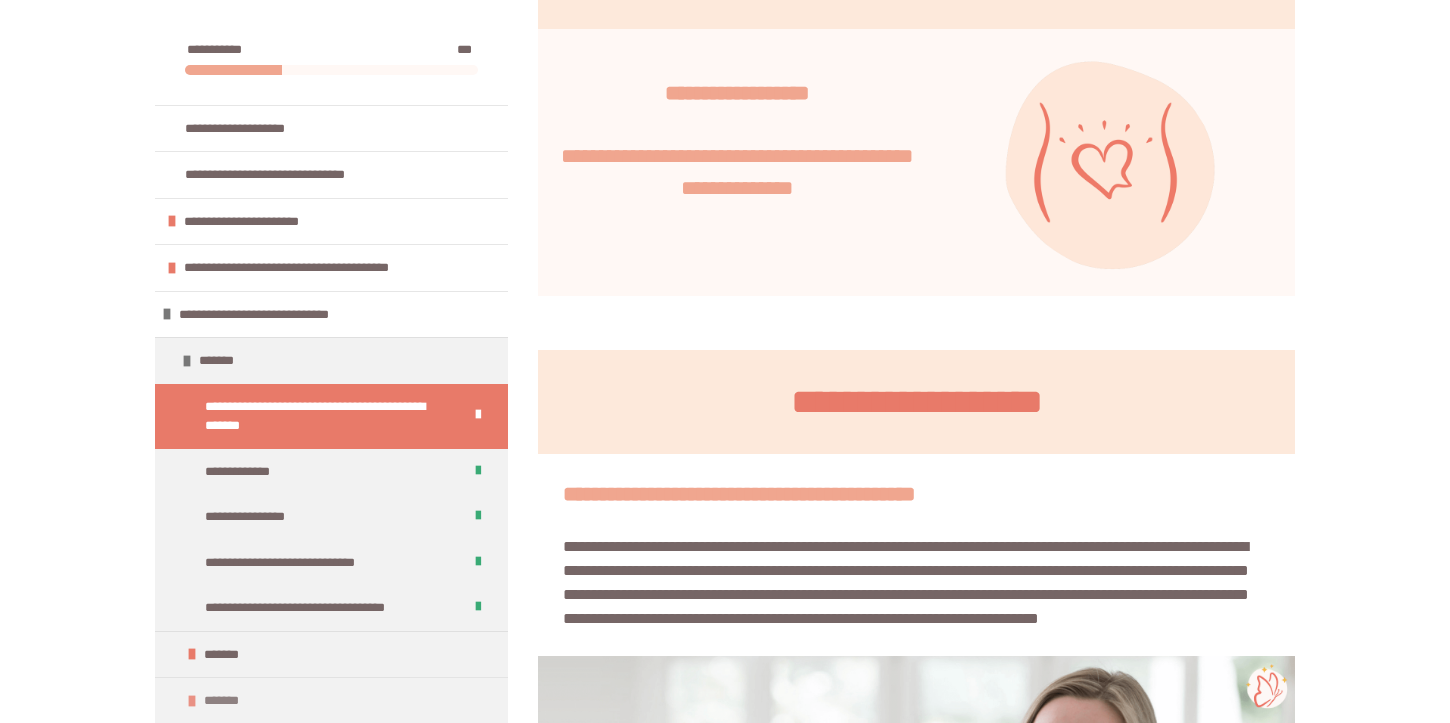 click on "*******" at bounding box center (331, 700) 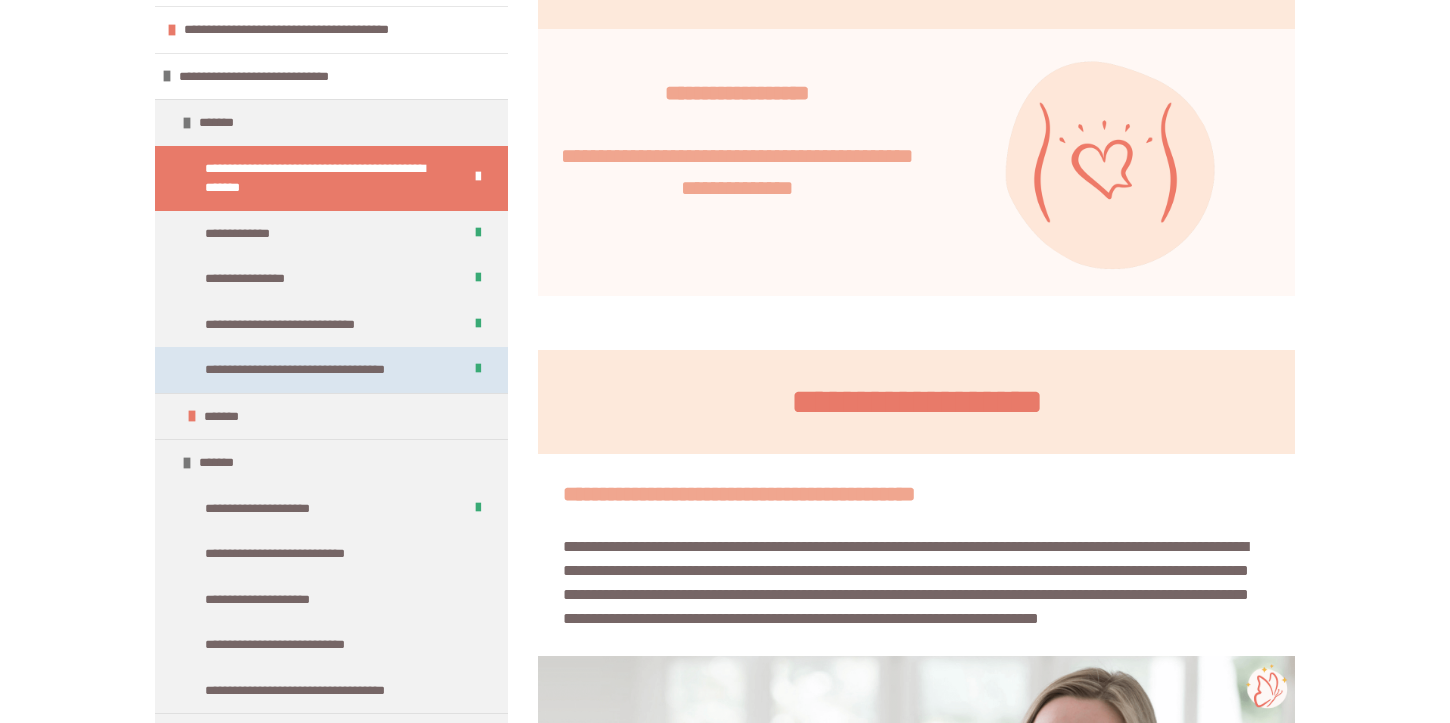 scroll, scrollTop: 335, scrollLeft: 0, axis: vertical 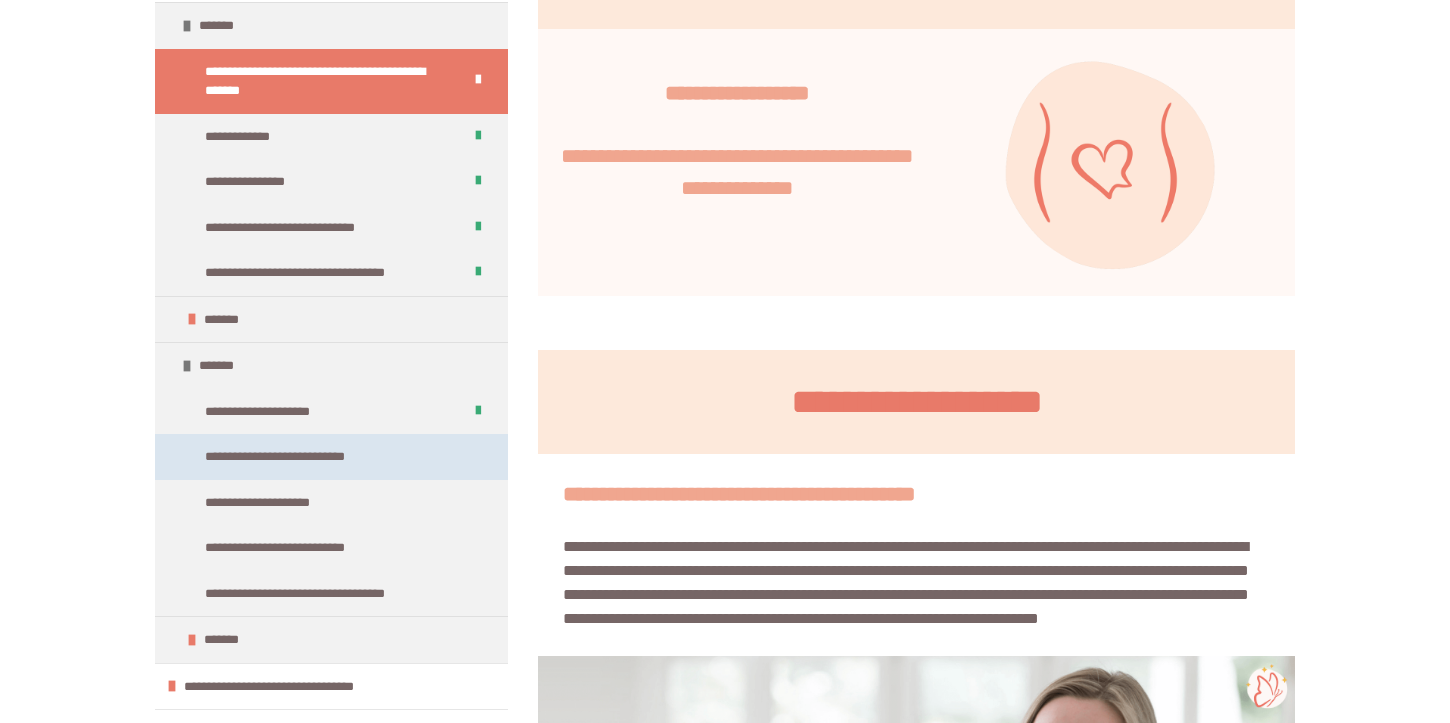 click on "**********" at bounding box center (292, 457) 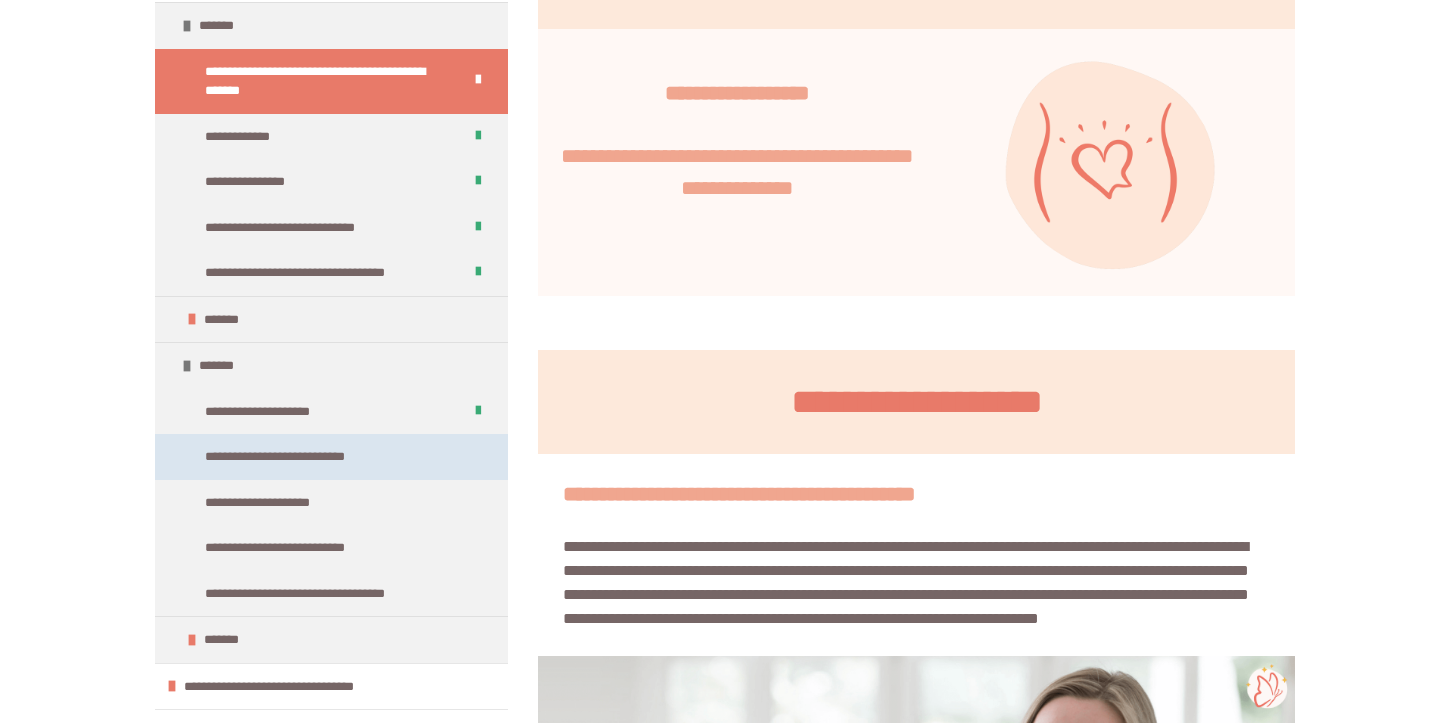 scroll, scrollTop: 361, scrollLeft: 0, axis: vertical 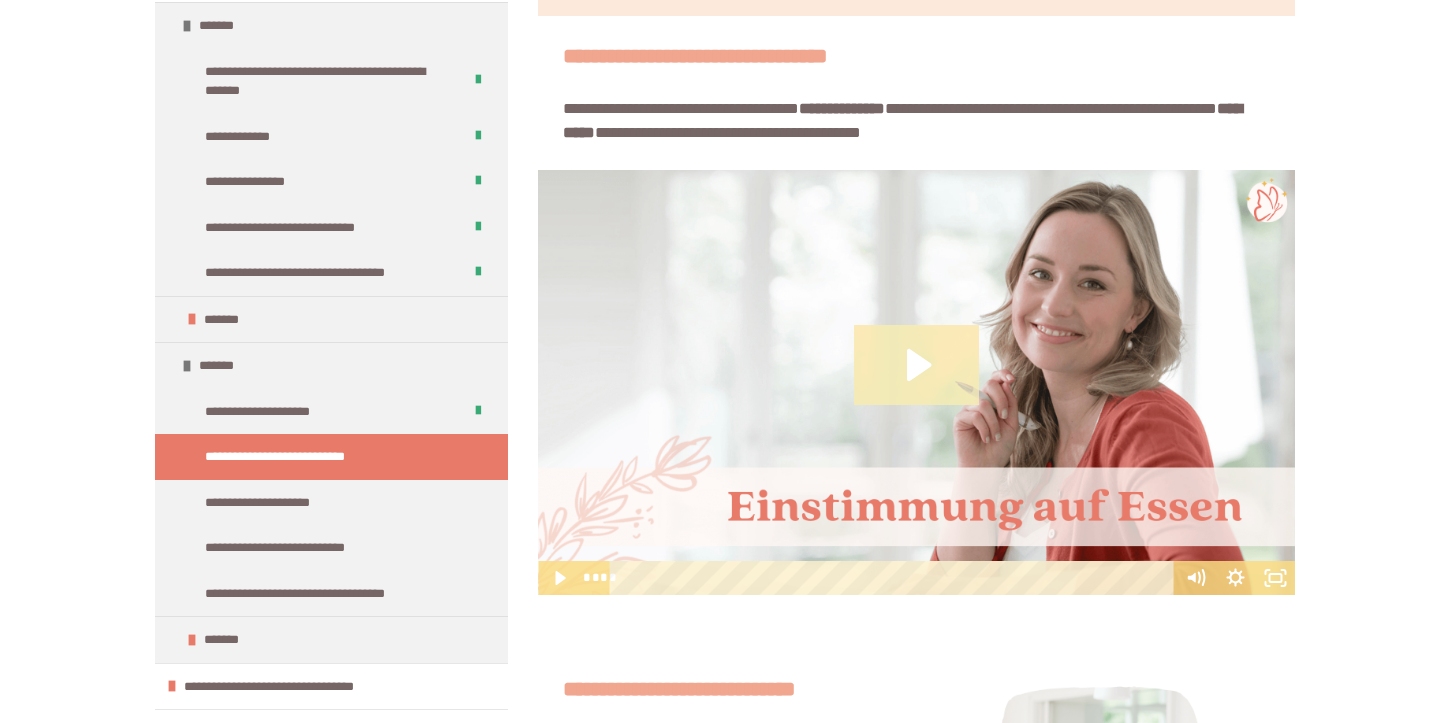 click 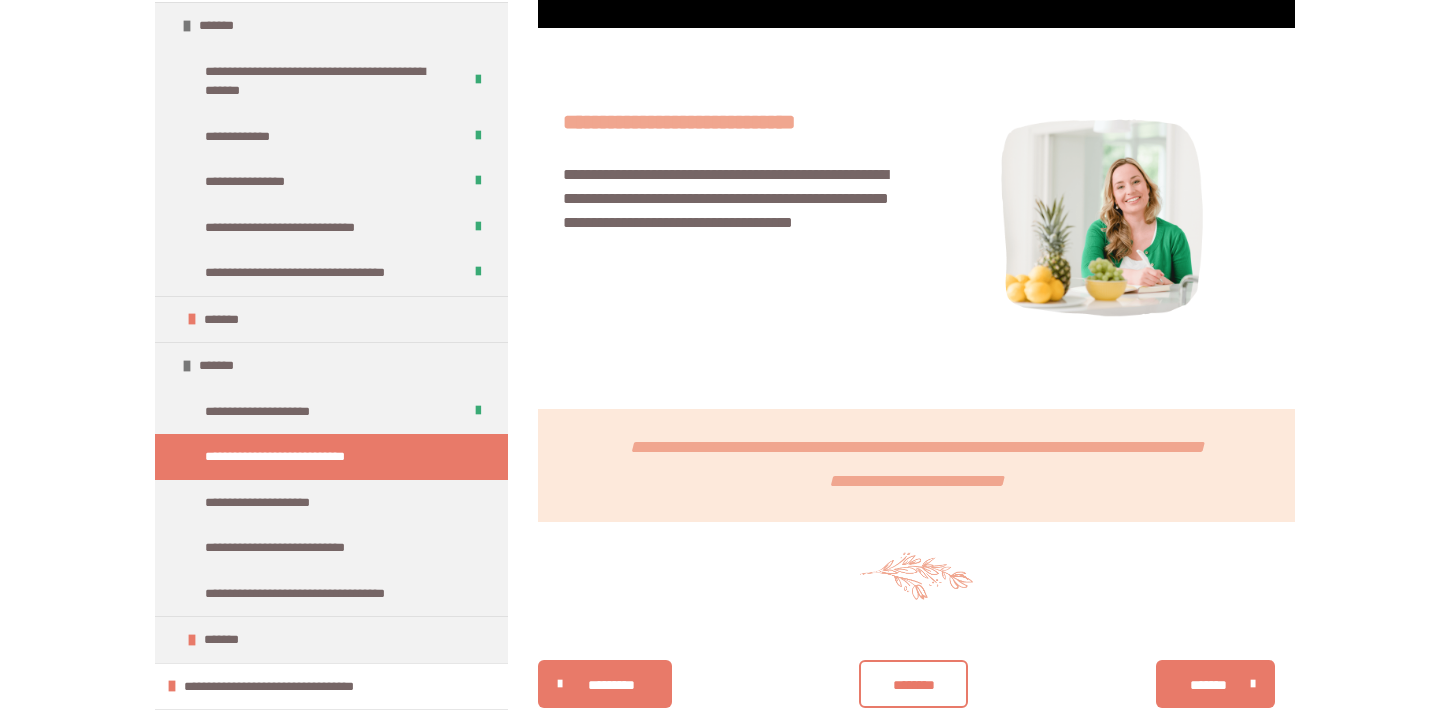 scroll, scrollTop: 1103, scrollLeft: 0, axis: vertical 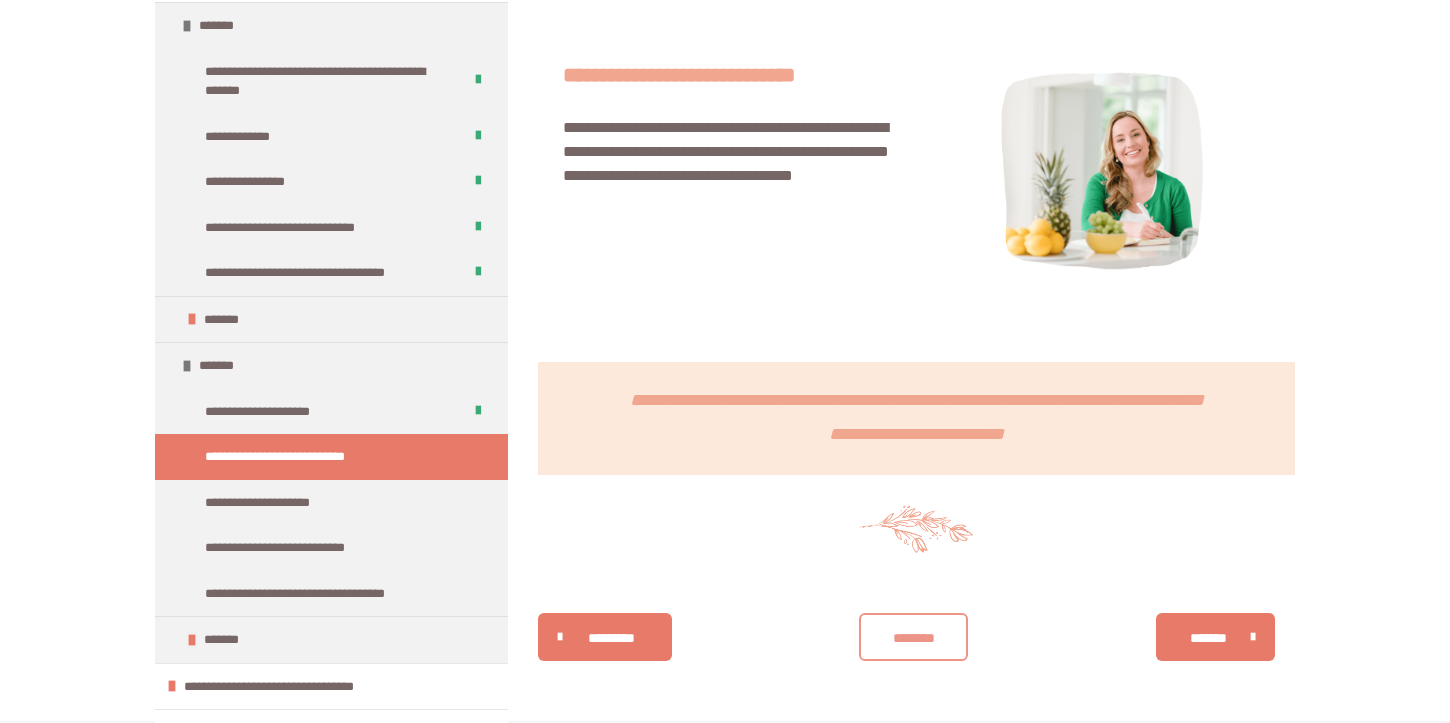 click on "********" at bounding box center (914, 638) 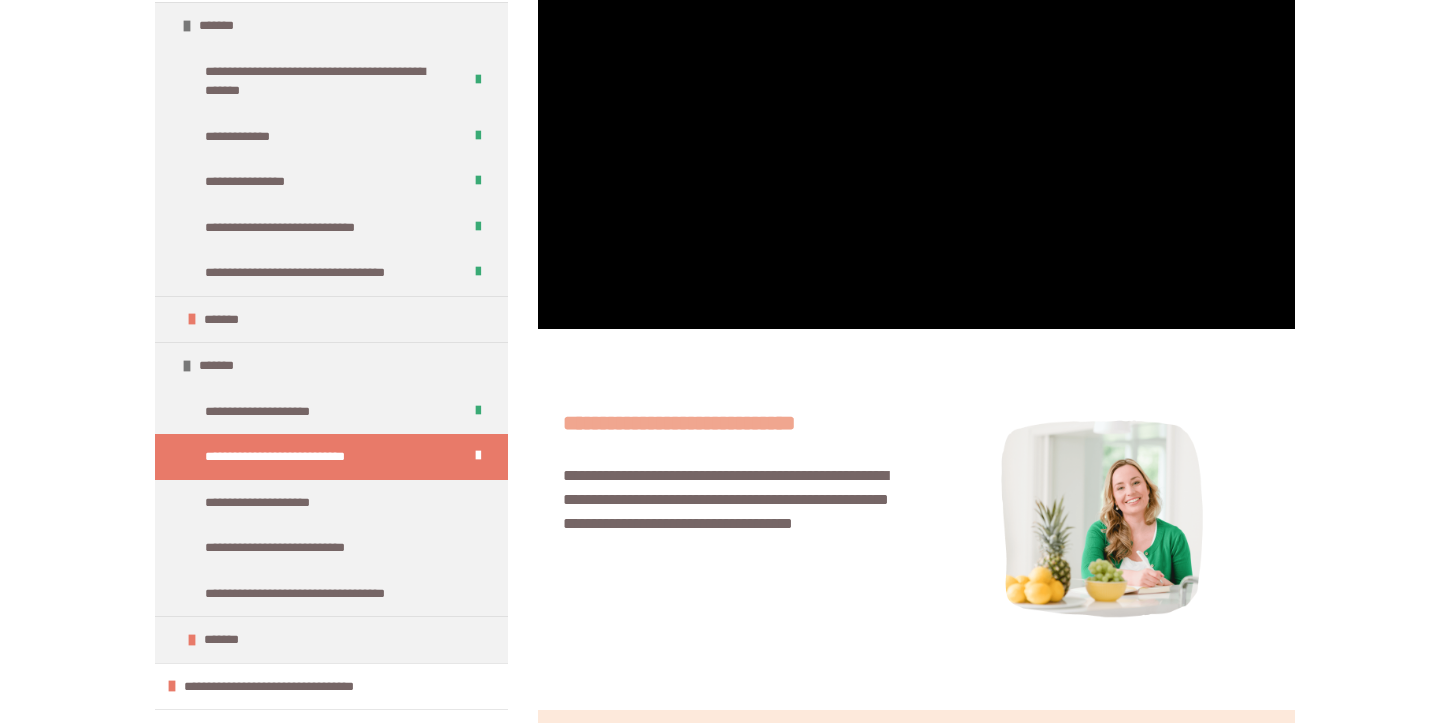 scroll, scrollTop: 754, scrollLeft: 0, axis: vertical 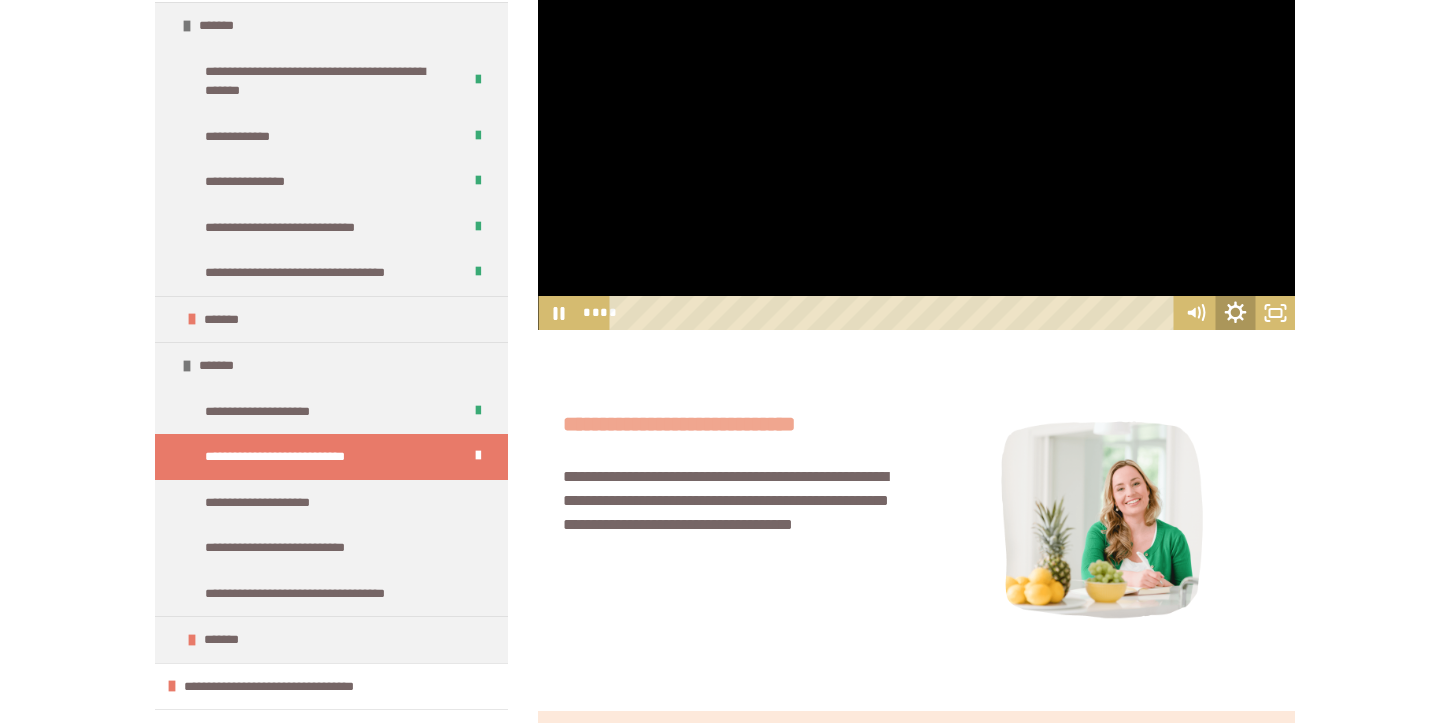 click 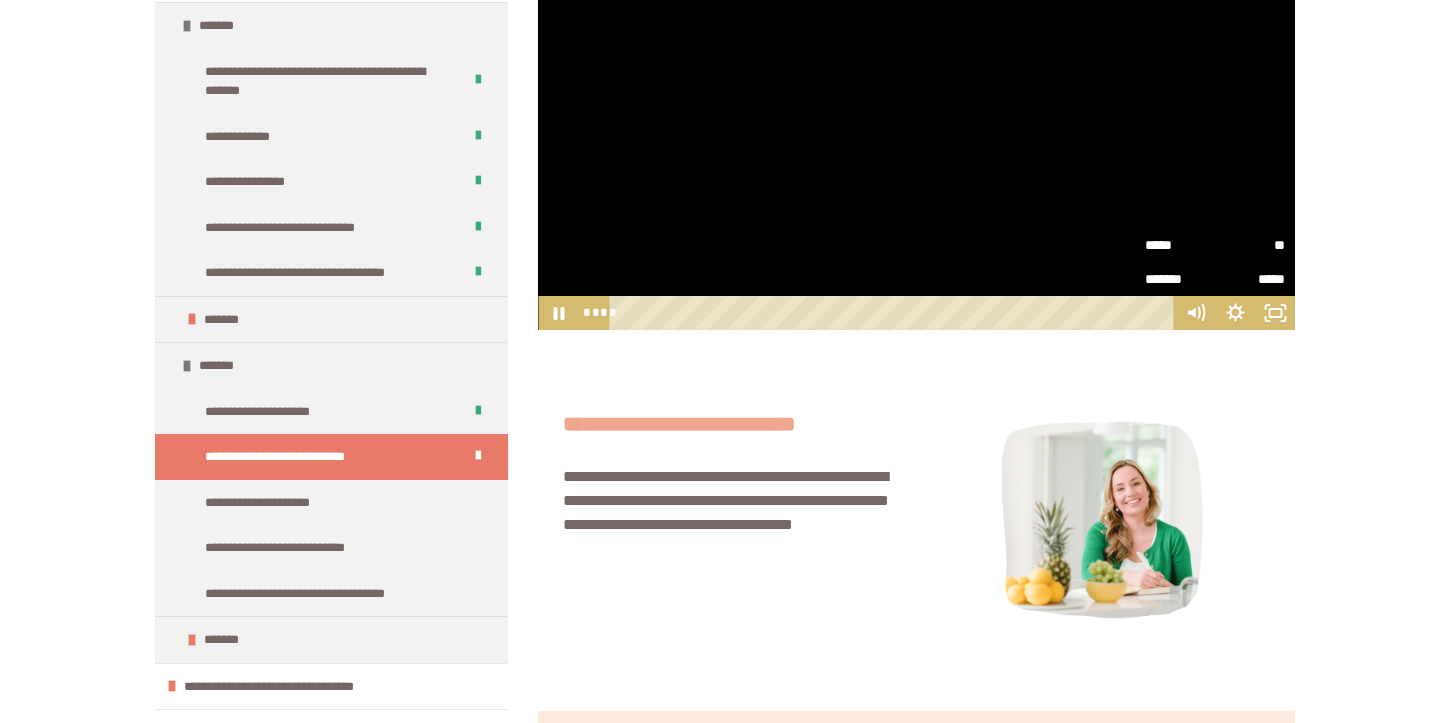 click on "*****" at bounding box center (1180, 245) 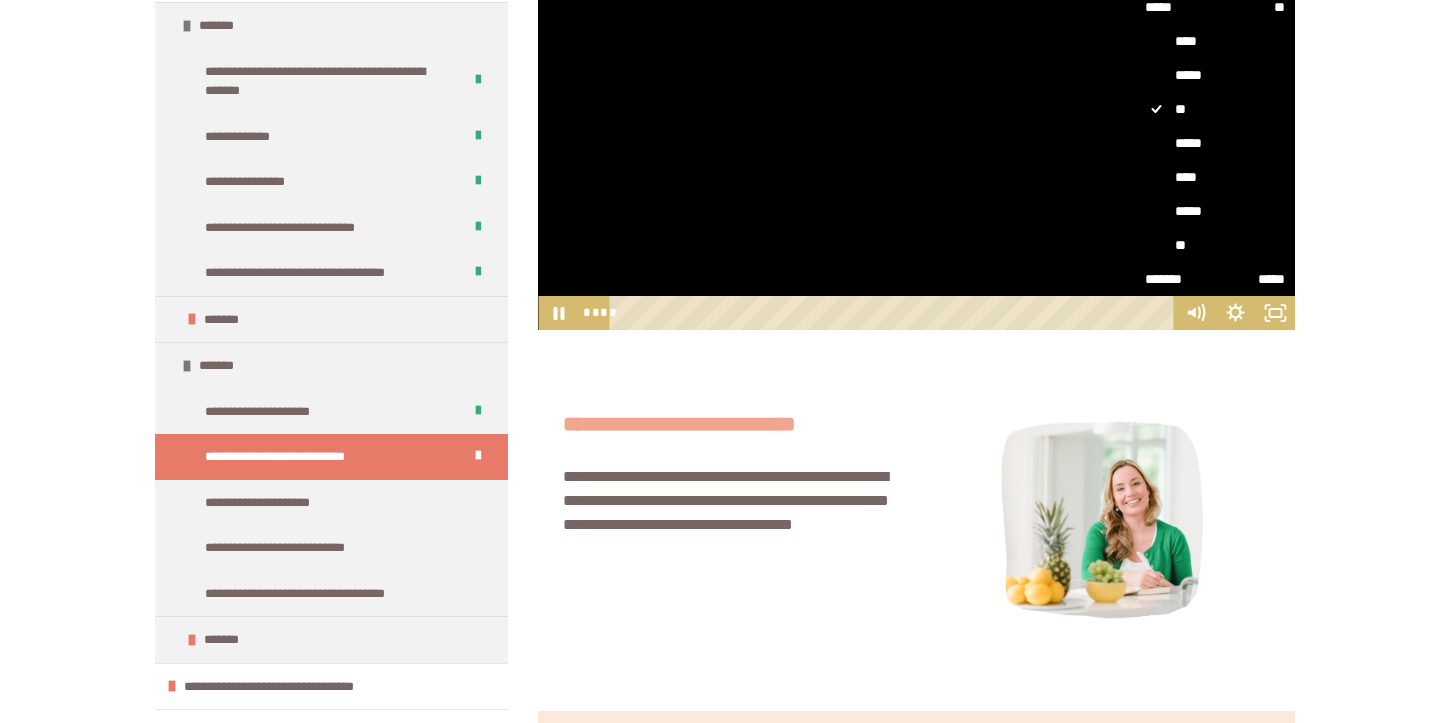 click on "**" at bounding box center [1215, 245] 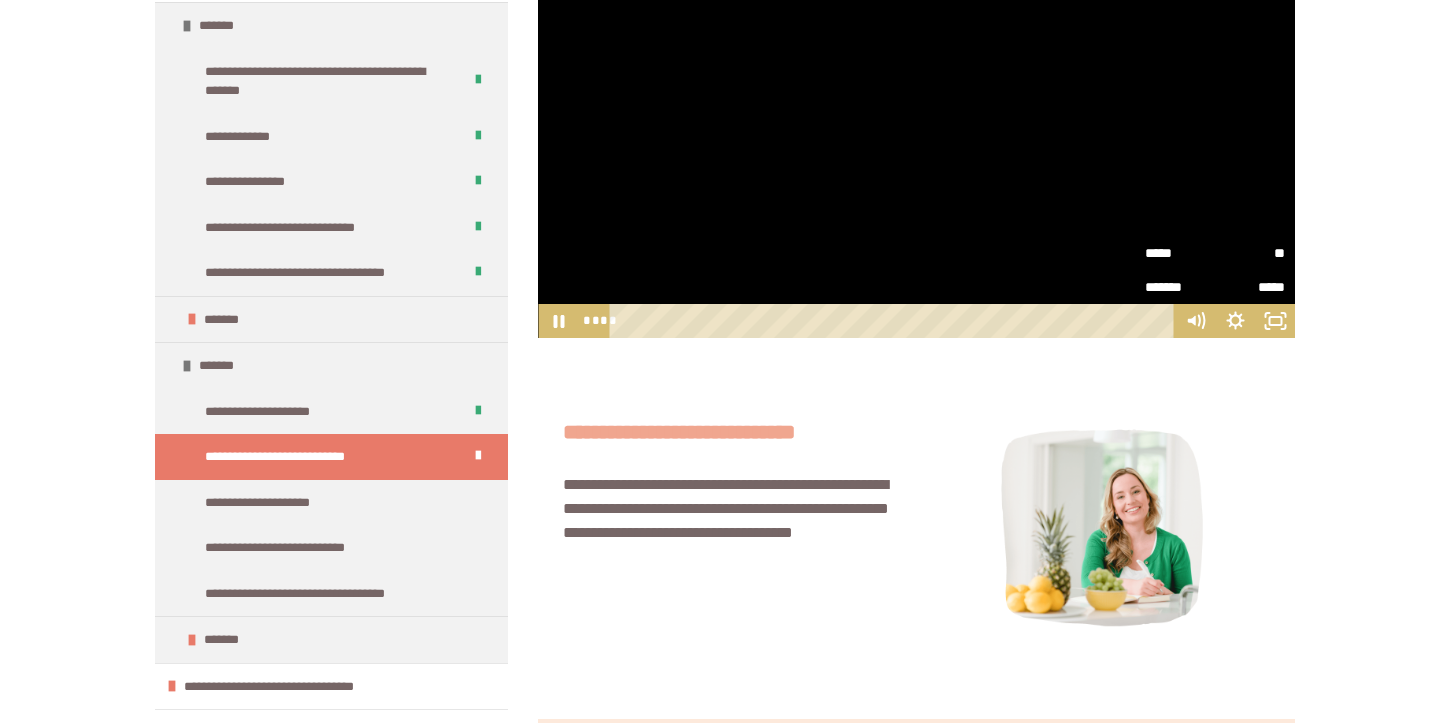click on "**********" at bounding box center (725, 211) 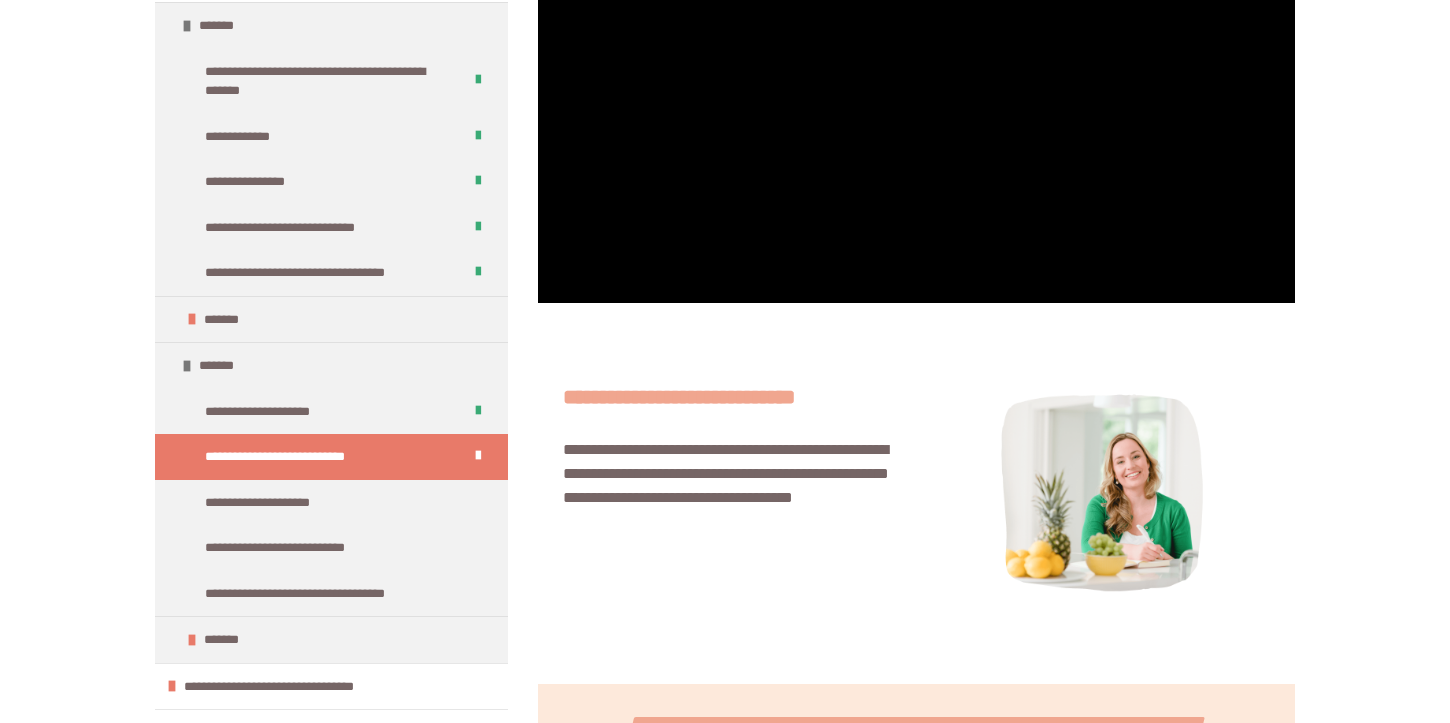 scroll, scrollTop: 1103, scrollLeft: 0, axis: vertical 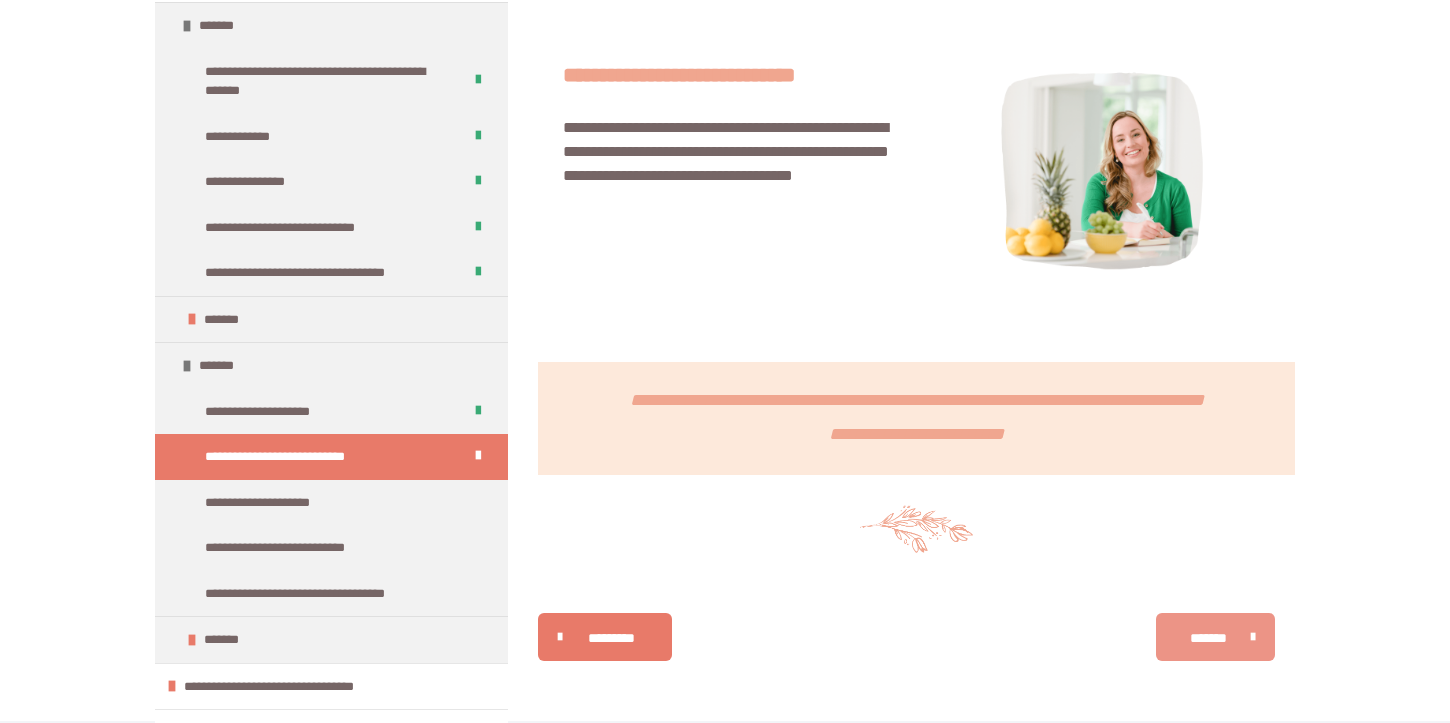 click at bounding box center [1248, 637] 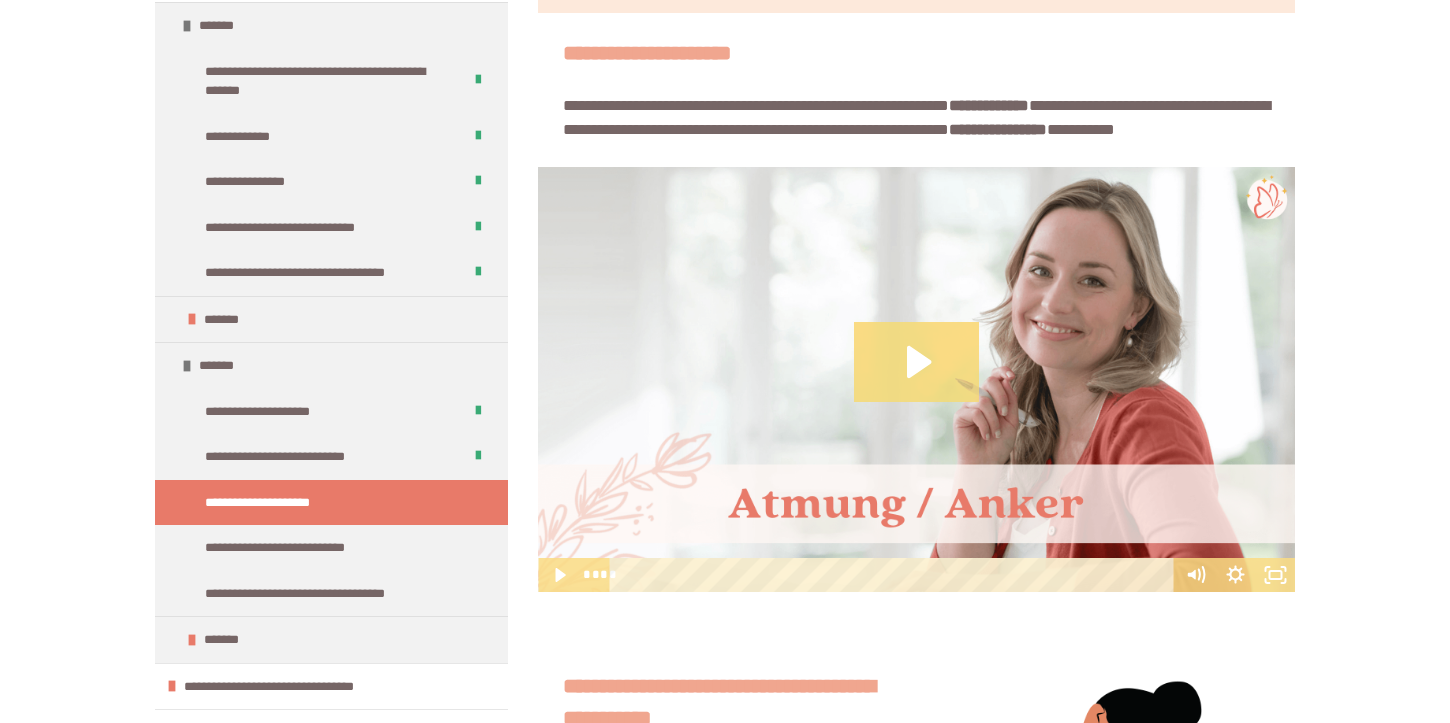 scroll, scrollTop: 497, scrollLeft: 0, axis: vertical 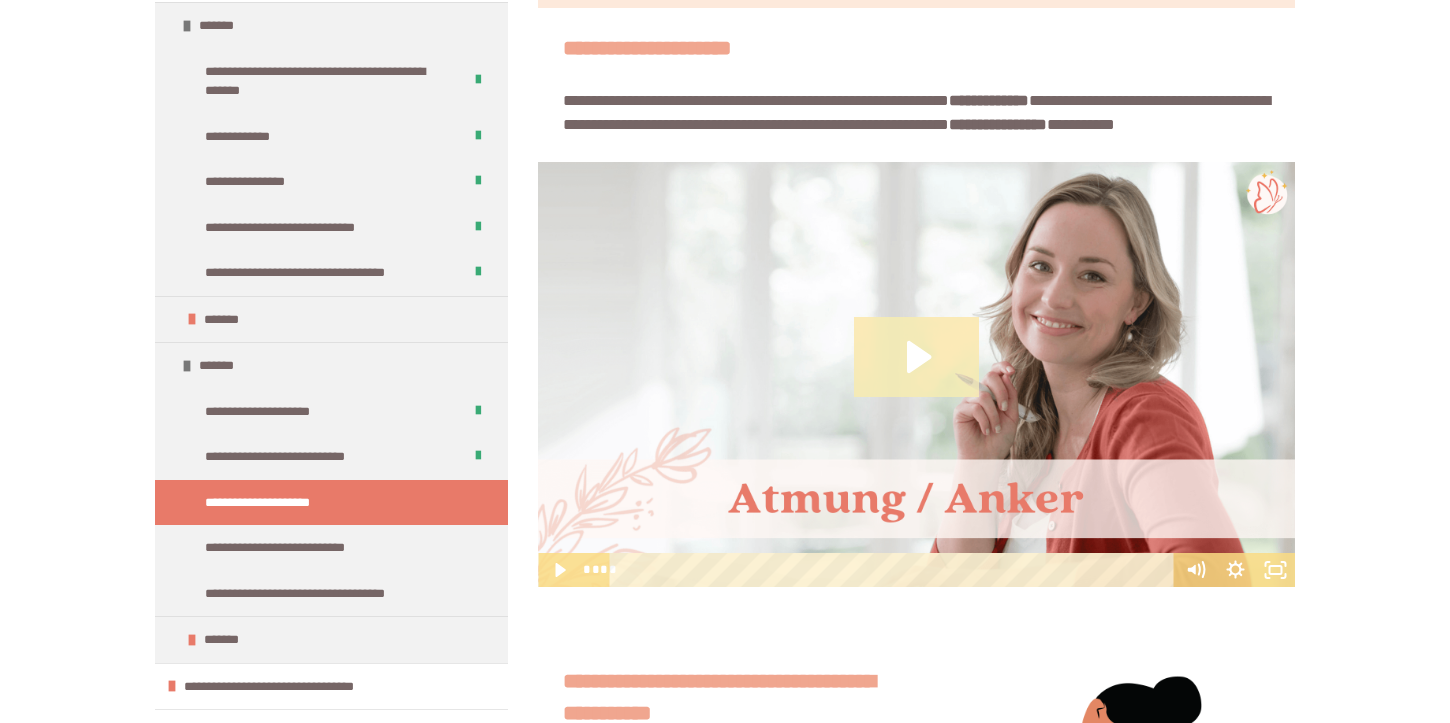 click 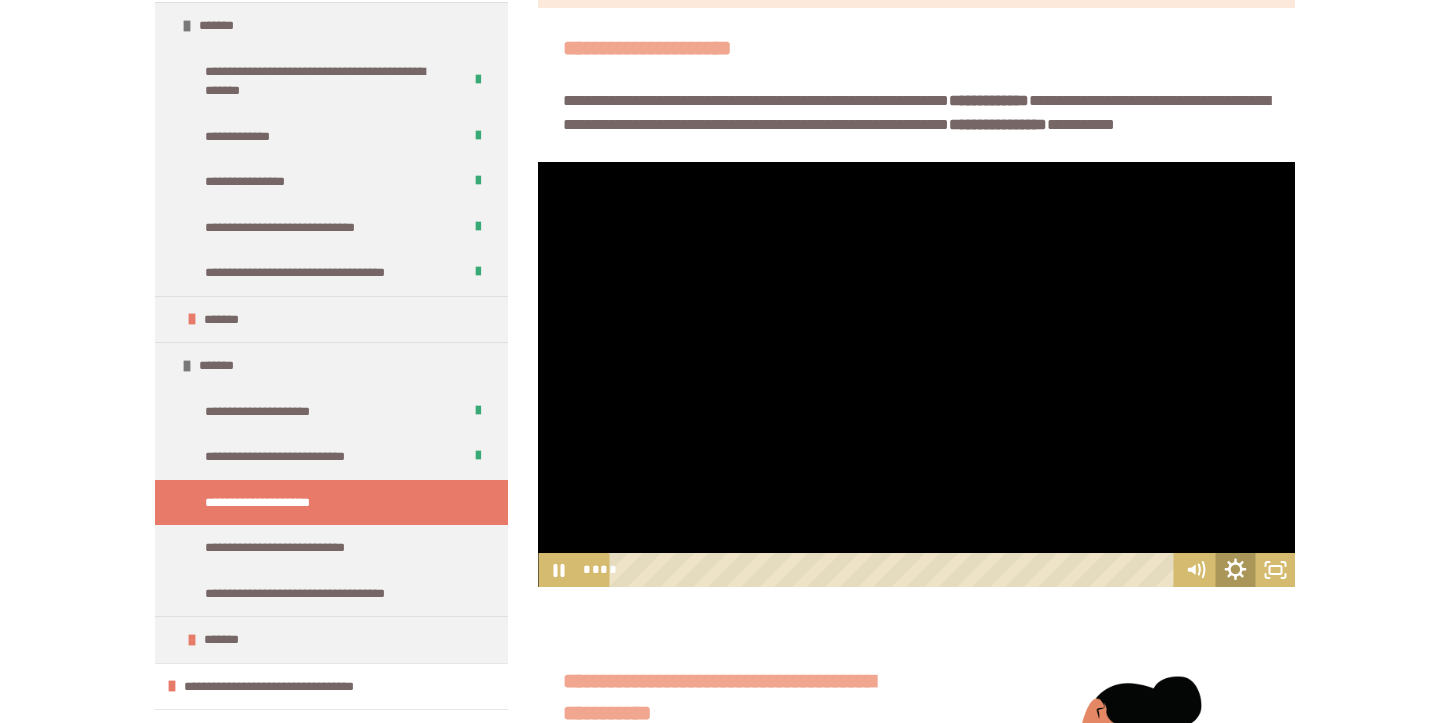 click 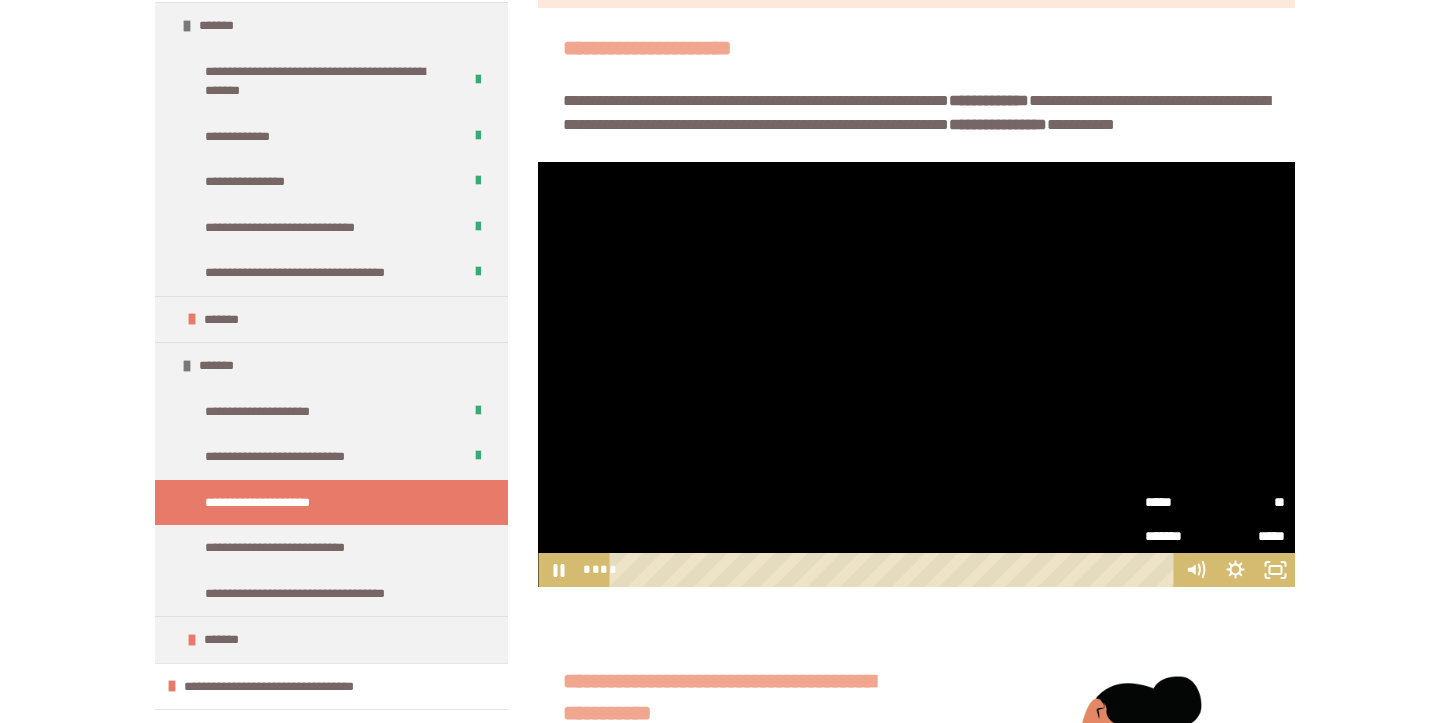 click on "*****" at bounding box center (1180, 502) 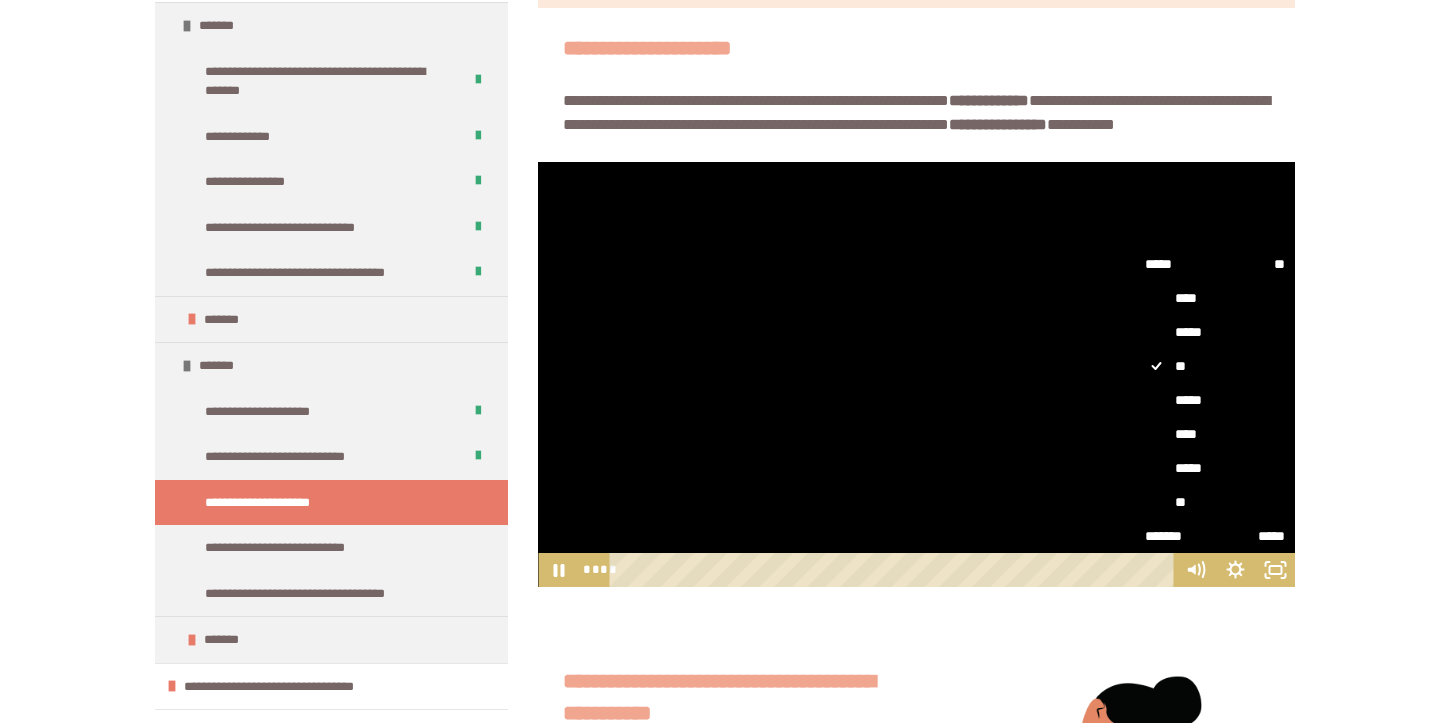 click on "*****" at bounding box center (1215, 468) 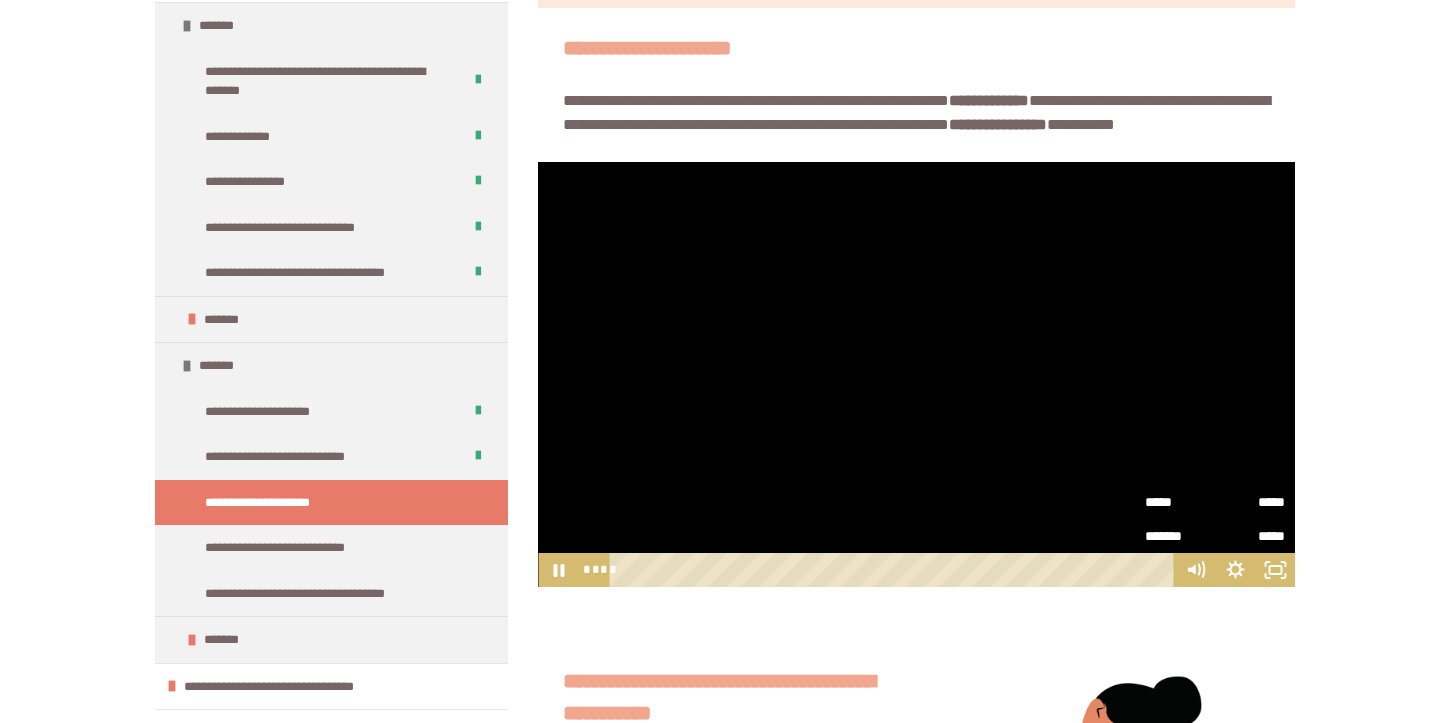 click on "***** ***** ***** **** ***** ** ***** **** ***** **" at bounding box center (1215, 502) 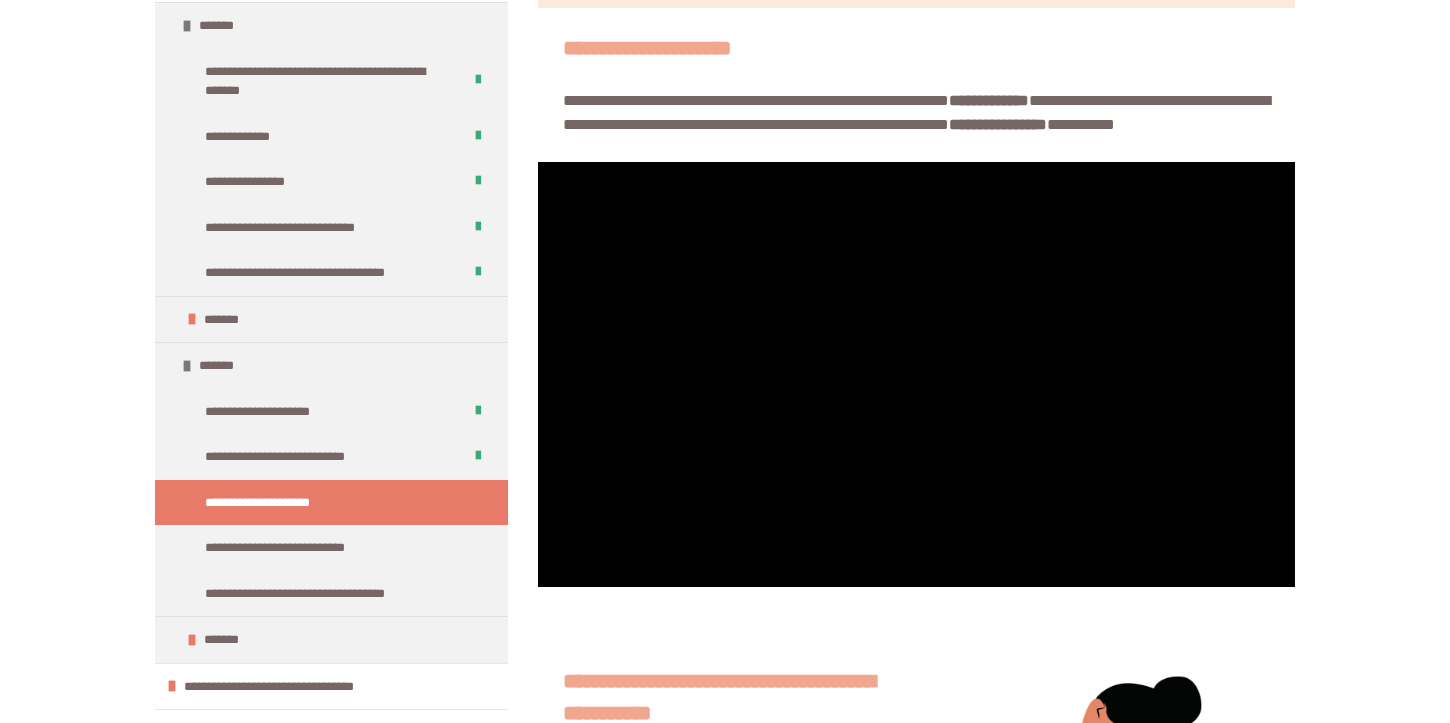 click on "**********" at bounding box center [725, 350] 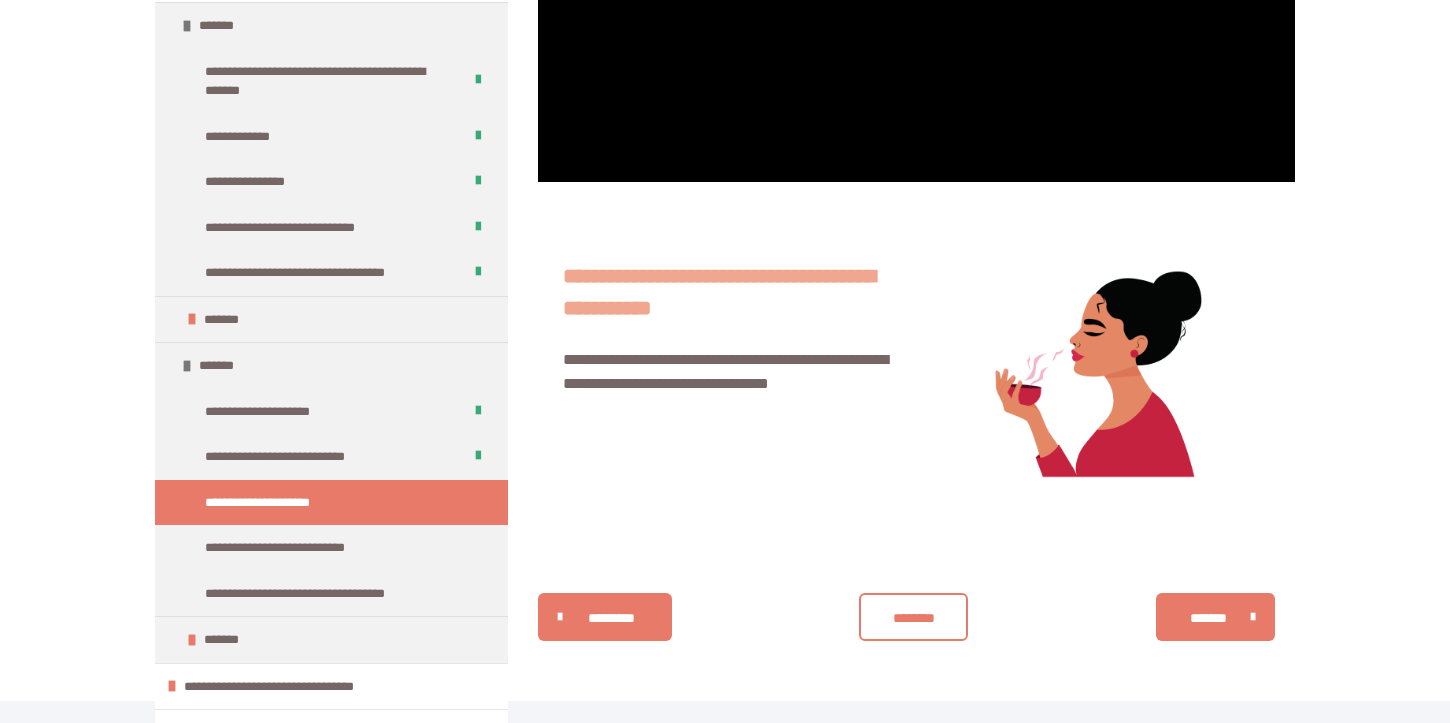 scroll, scrollTop: 906, scrollLeft: 0, axis: vertical 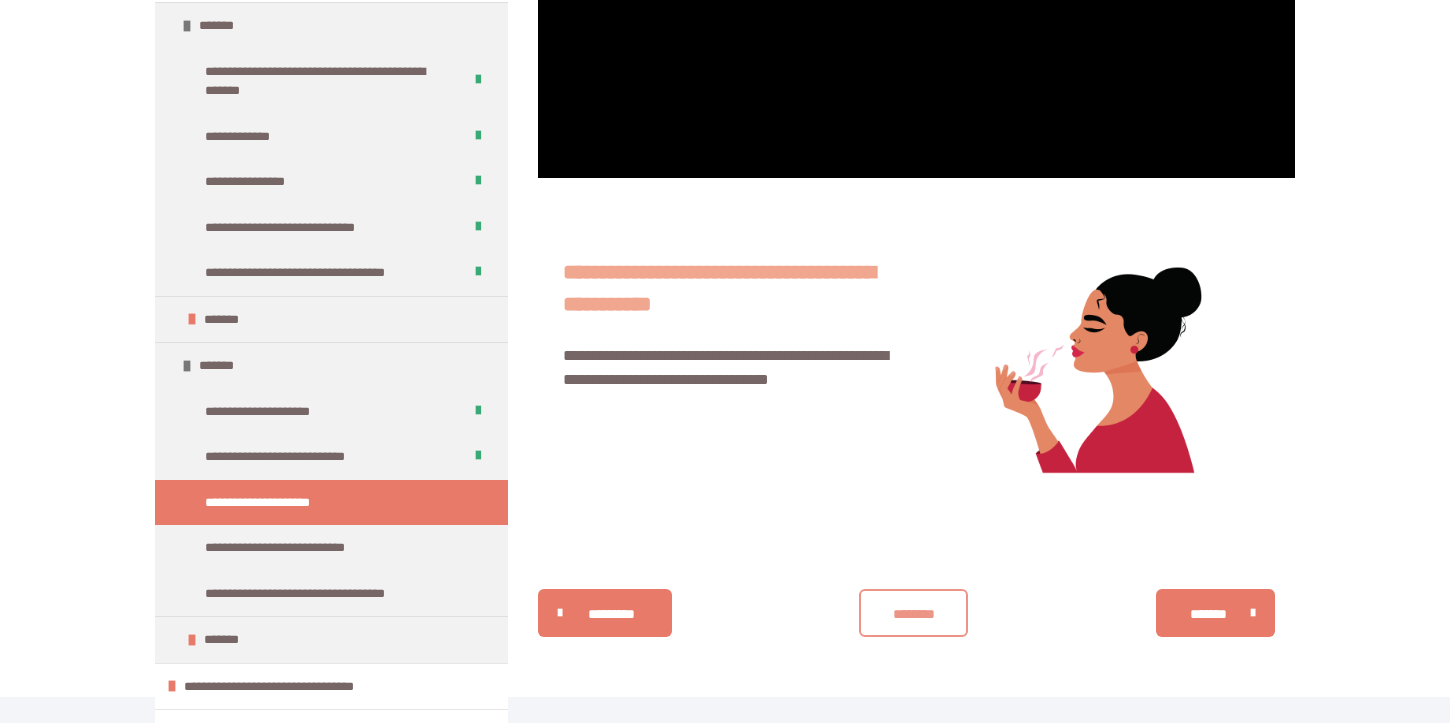 click on "********" at bounding box center [914, 614] 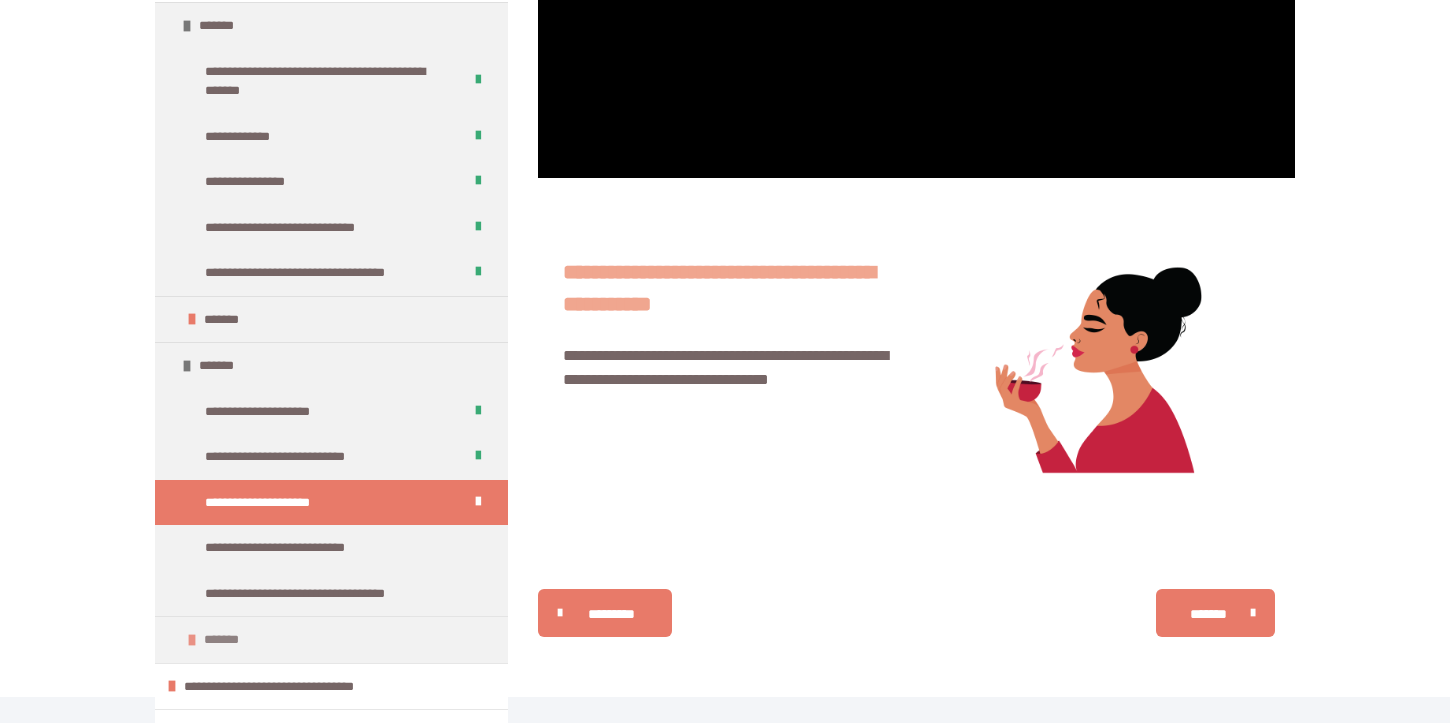 click at bounding box center (192, 640) 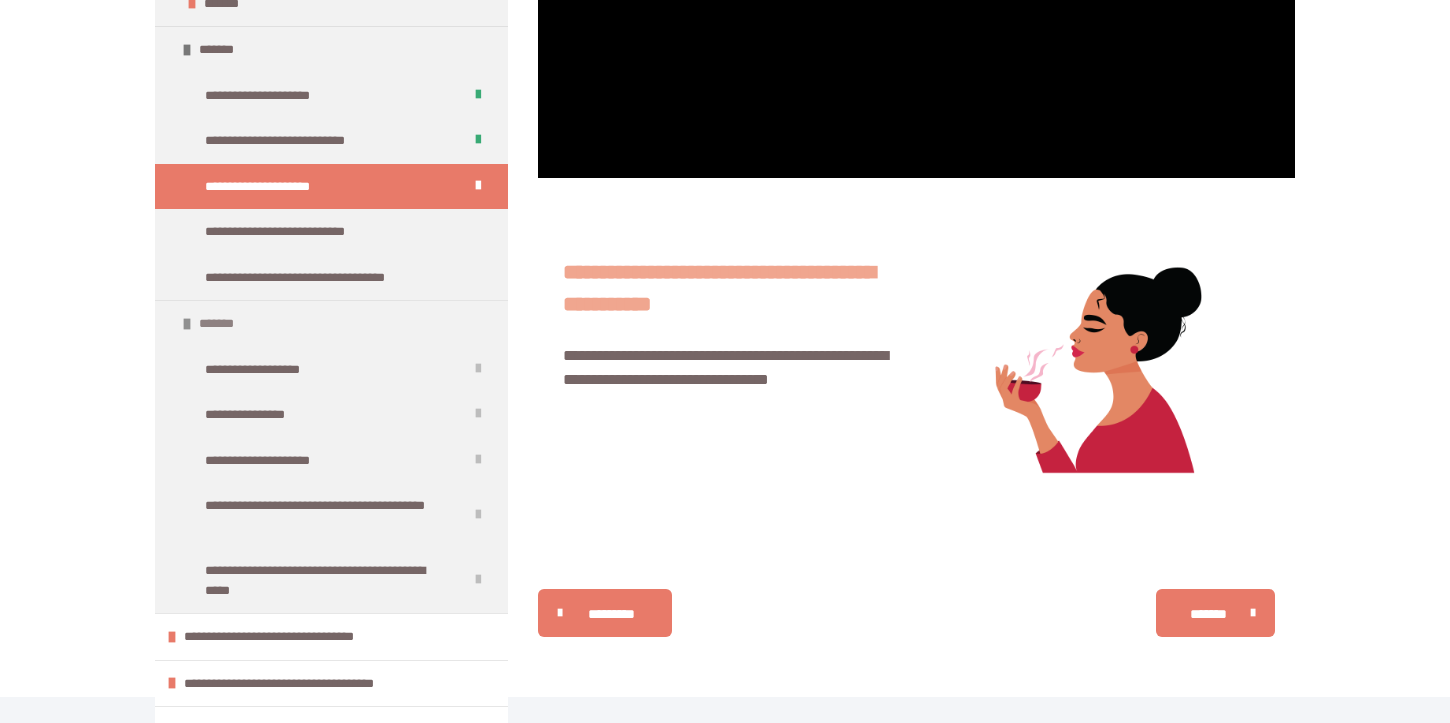 scroll, scrollTop: 675, scrollLeft: 0, axis: vertical 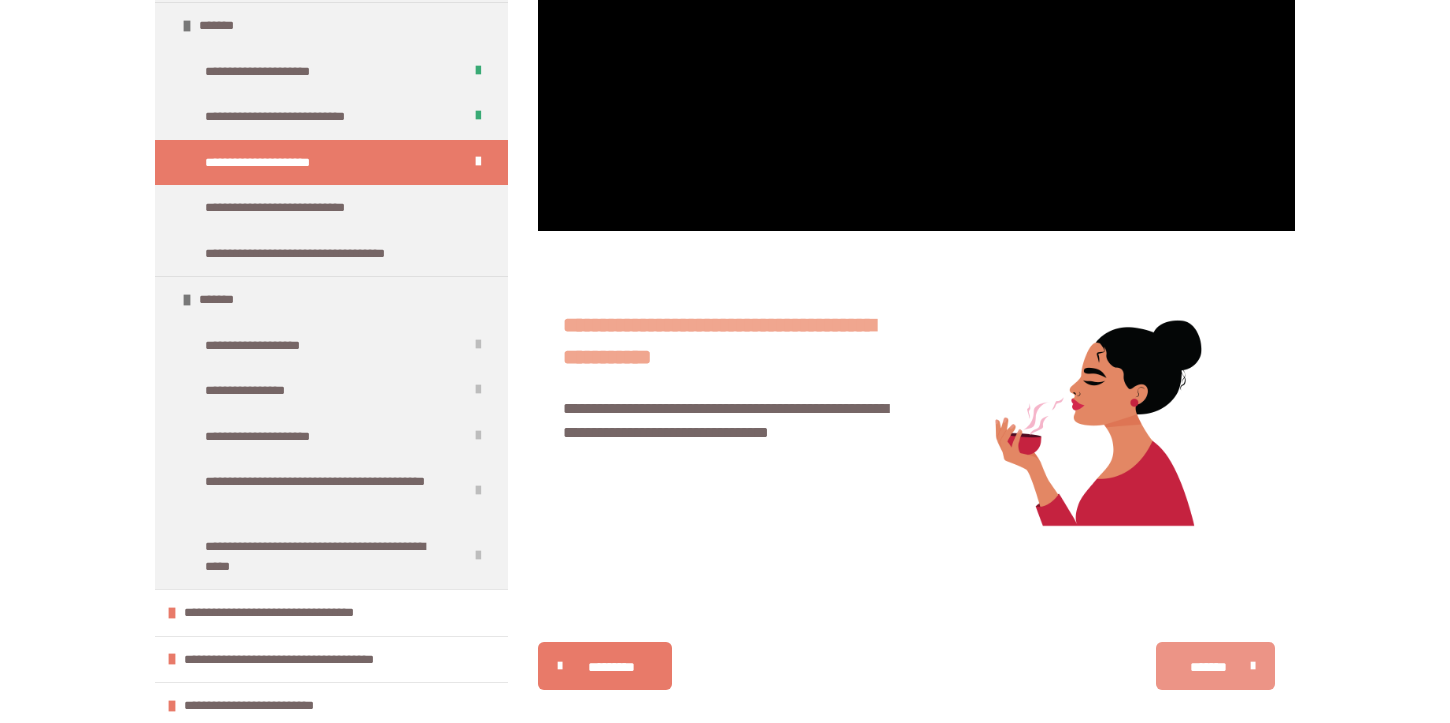 click on "*******" at bounding box center [1215, 666] 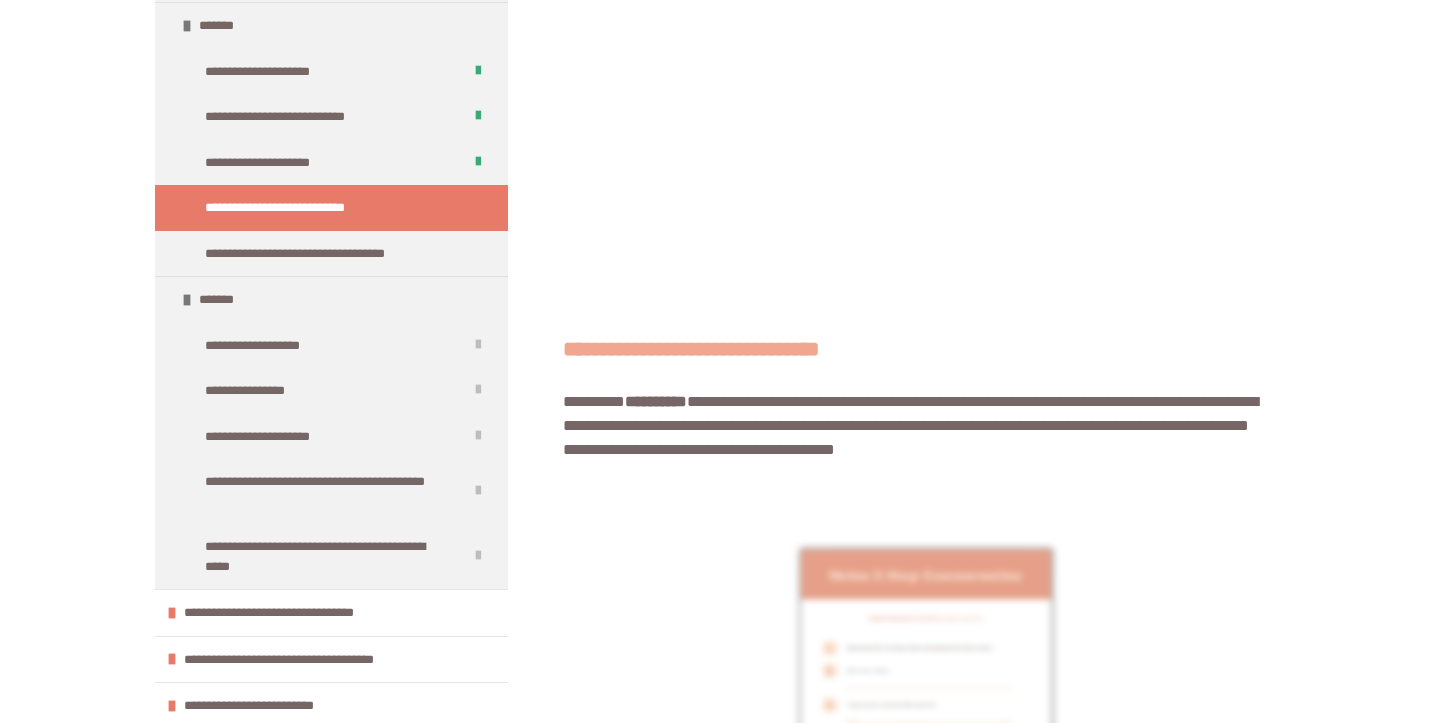 scroll, scrollTop: 763, scrollLeft: 0, axis: vertical 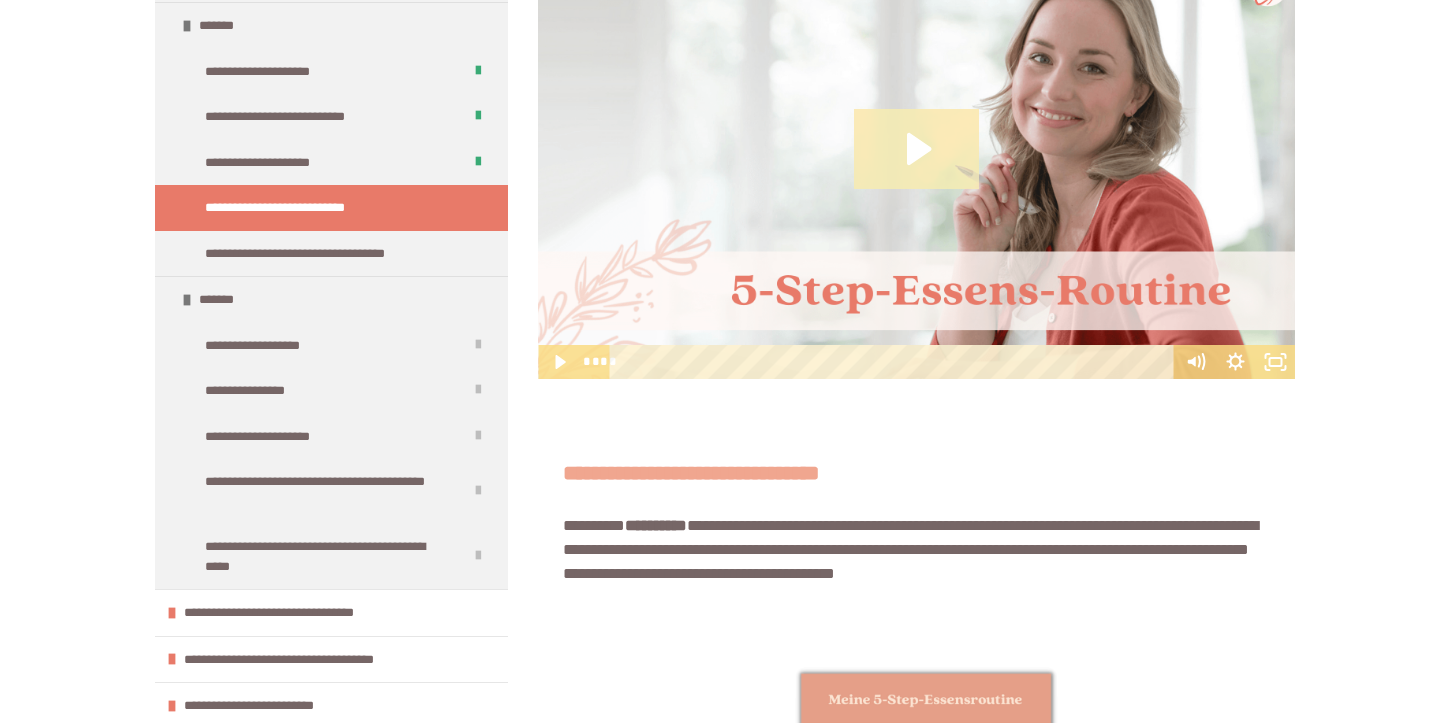 click 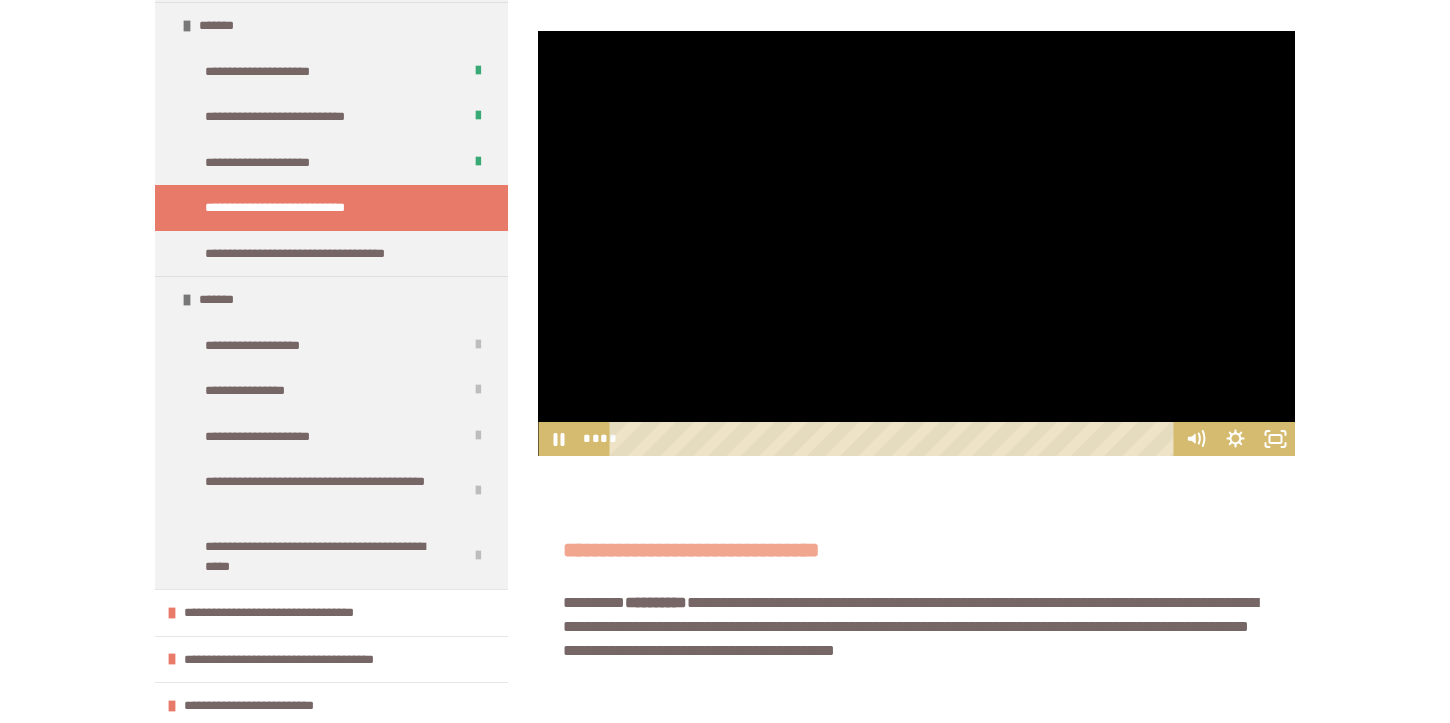 scroll, scrollTop: 604, scrollLeft: 0, axis: vertical 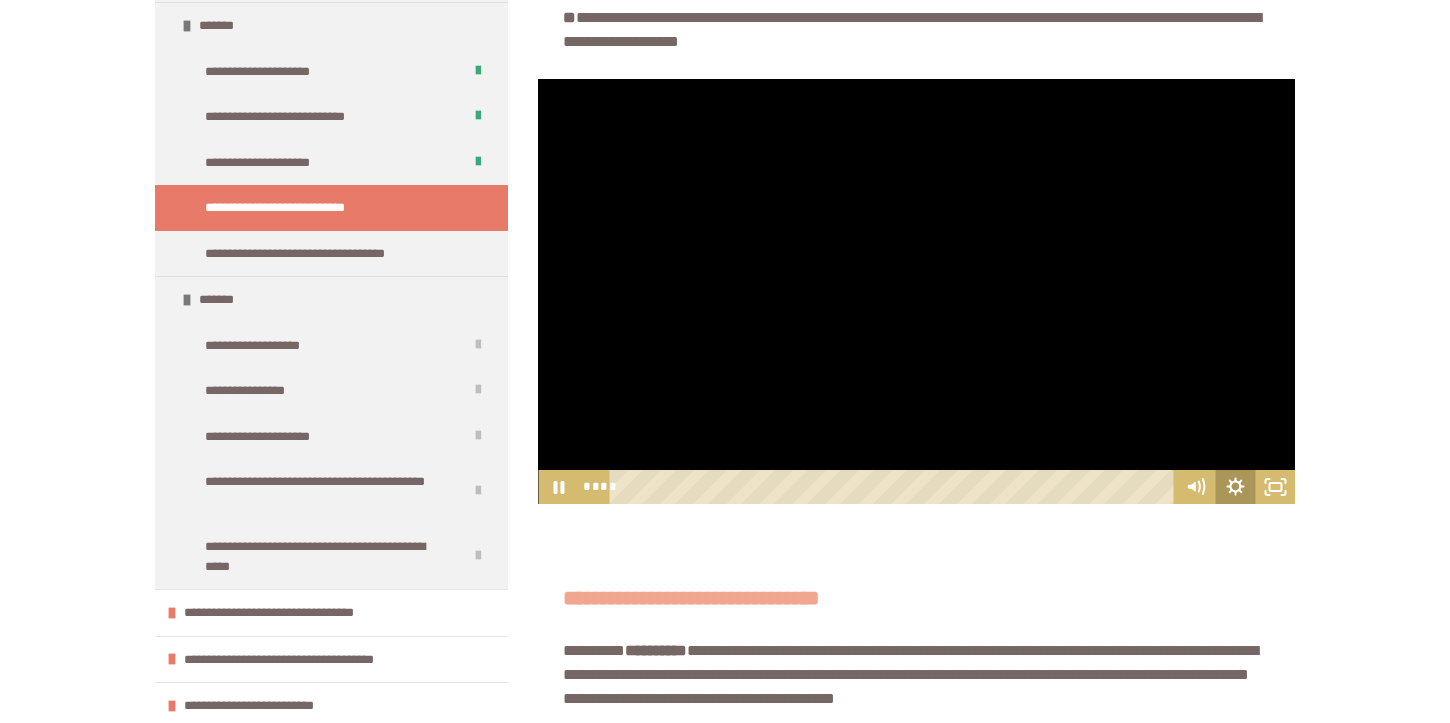 click 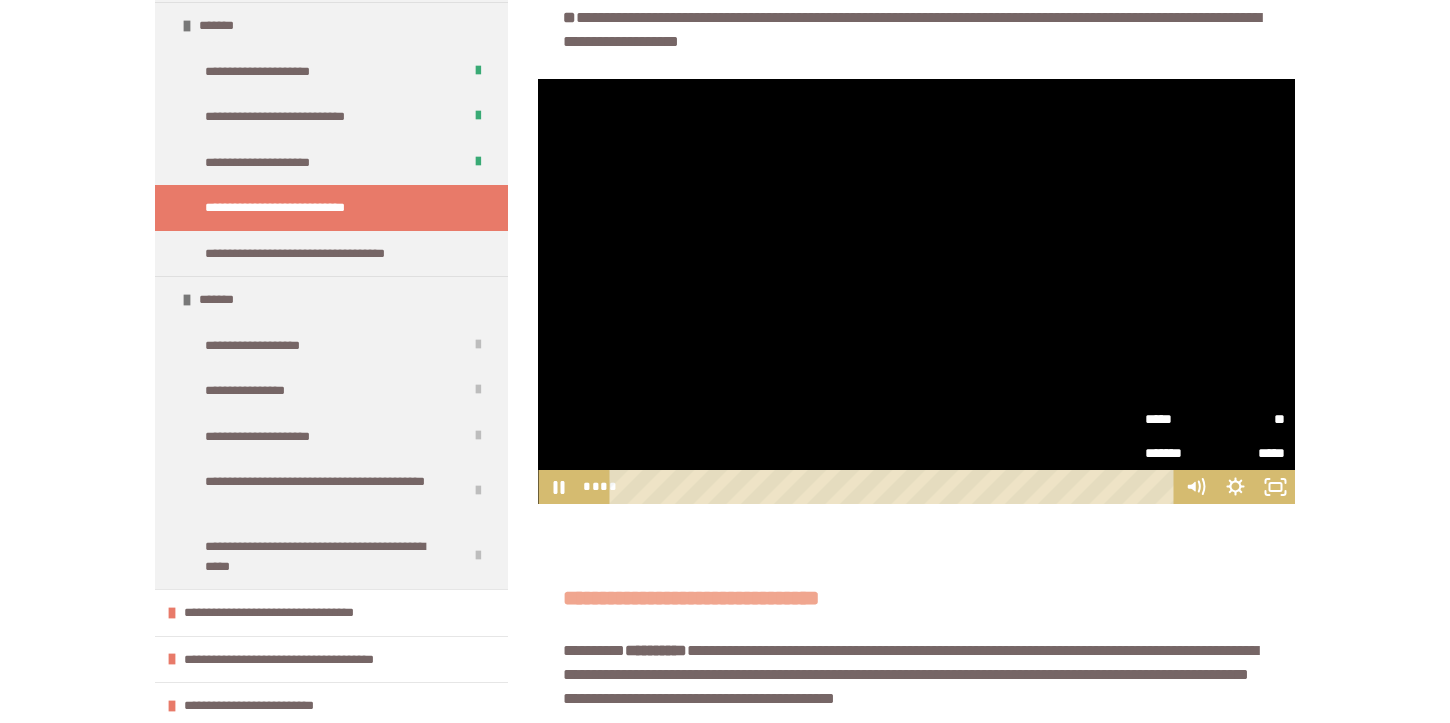 click on "*****" at bounding box center (1180, 419) 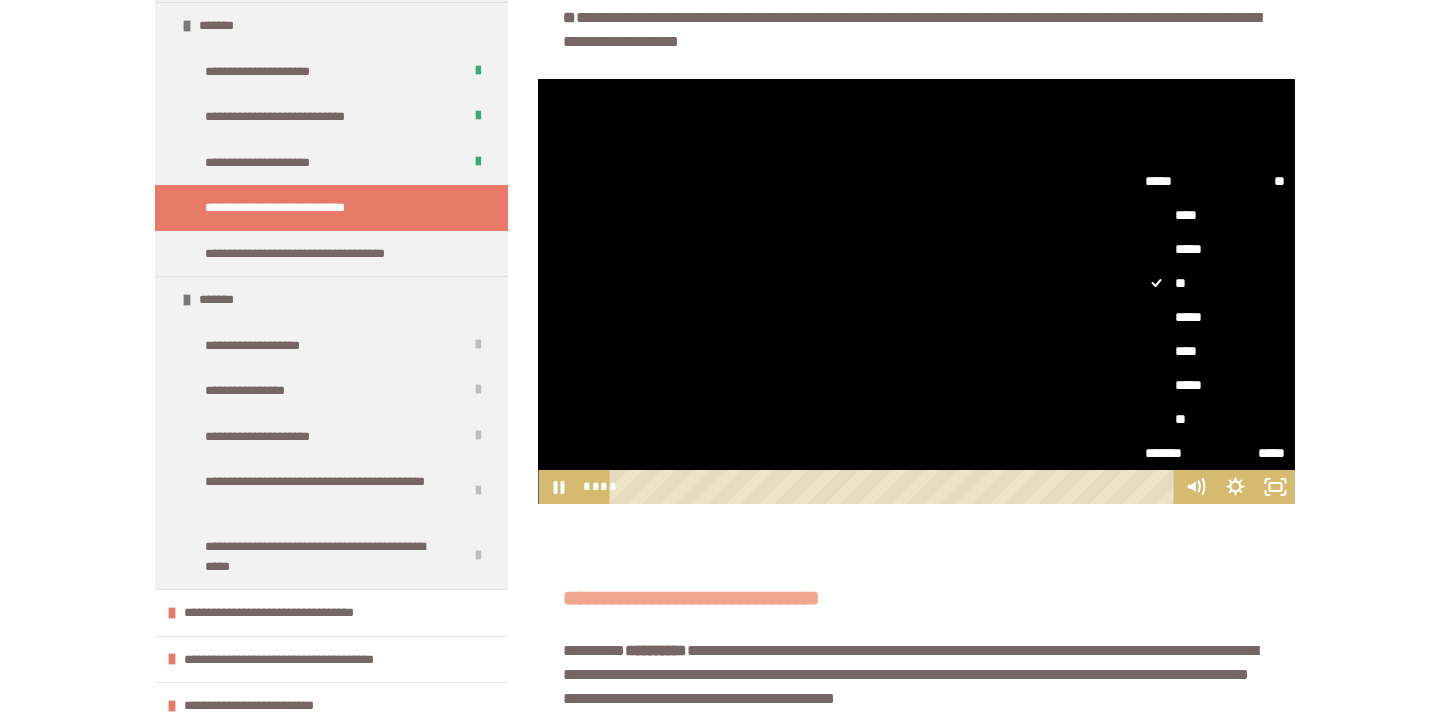 click on "**" at bounding box center (1215, 419) 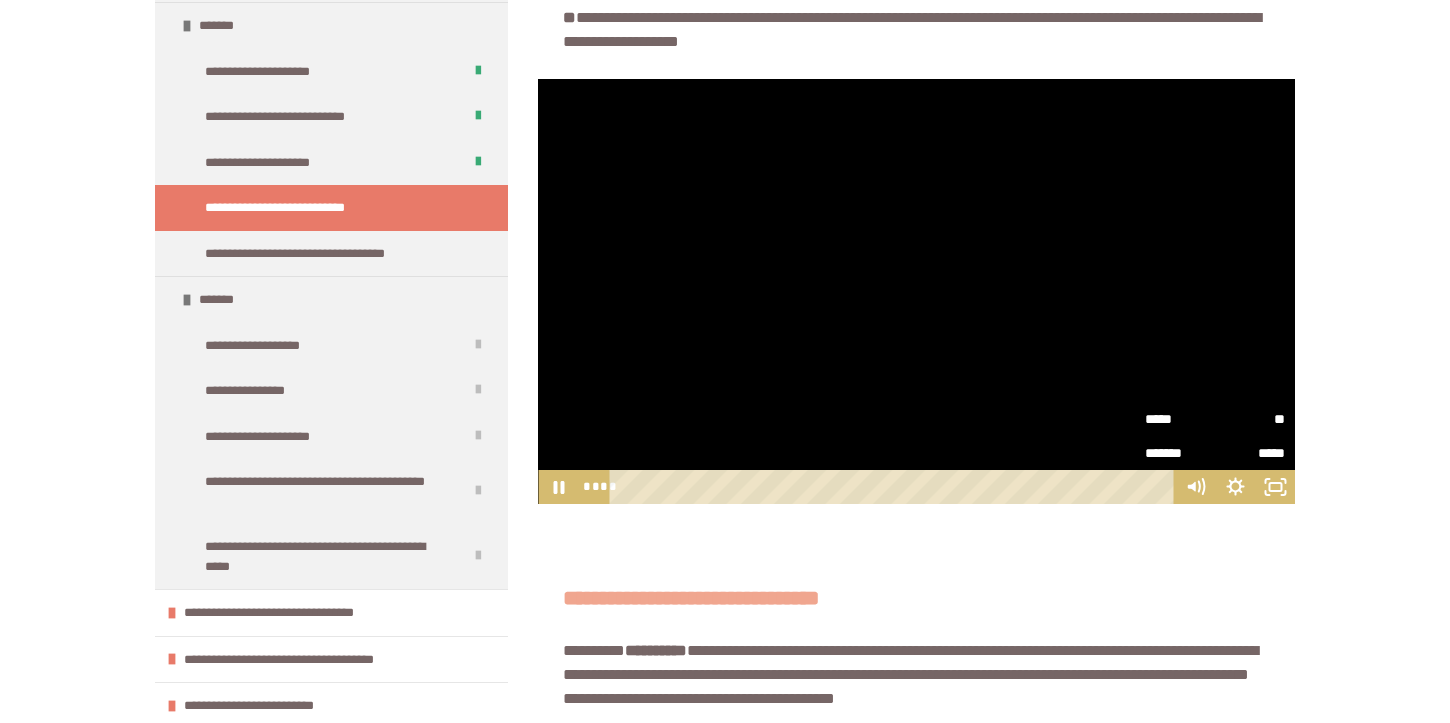 click on "**********" at bounding box center (916, 647) 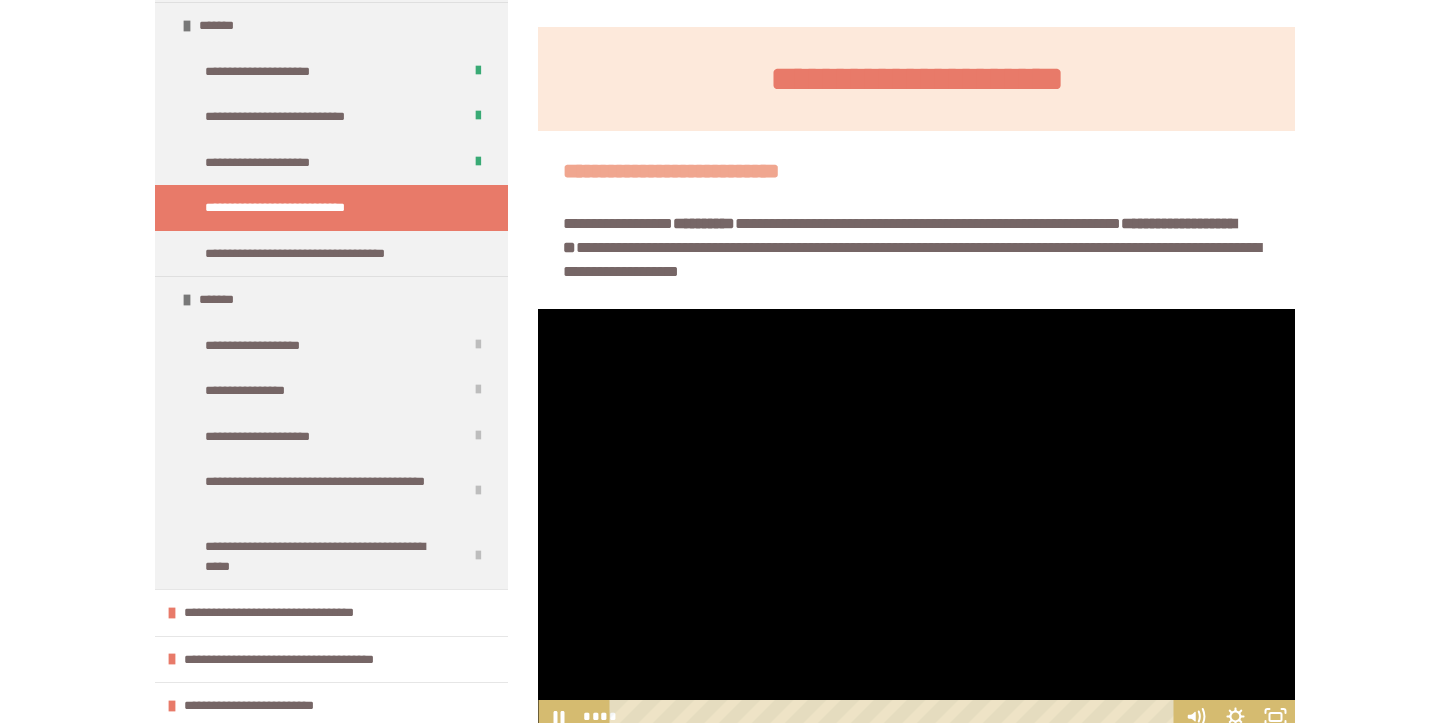 scroll, scrollTop: 343, scrollLeft: 0, axis: vertical 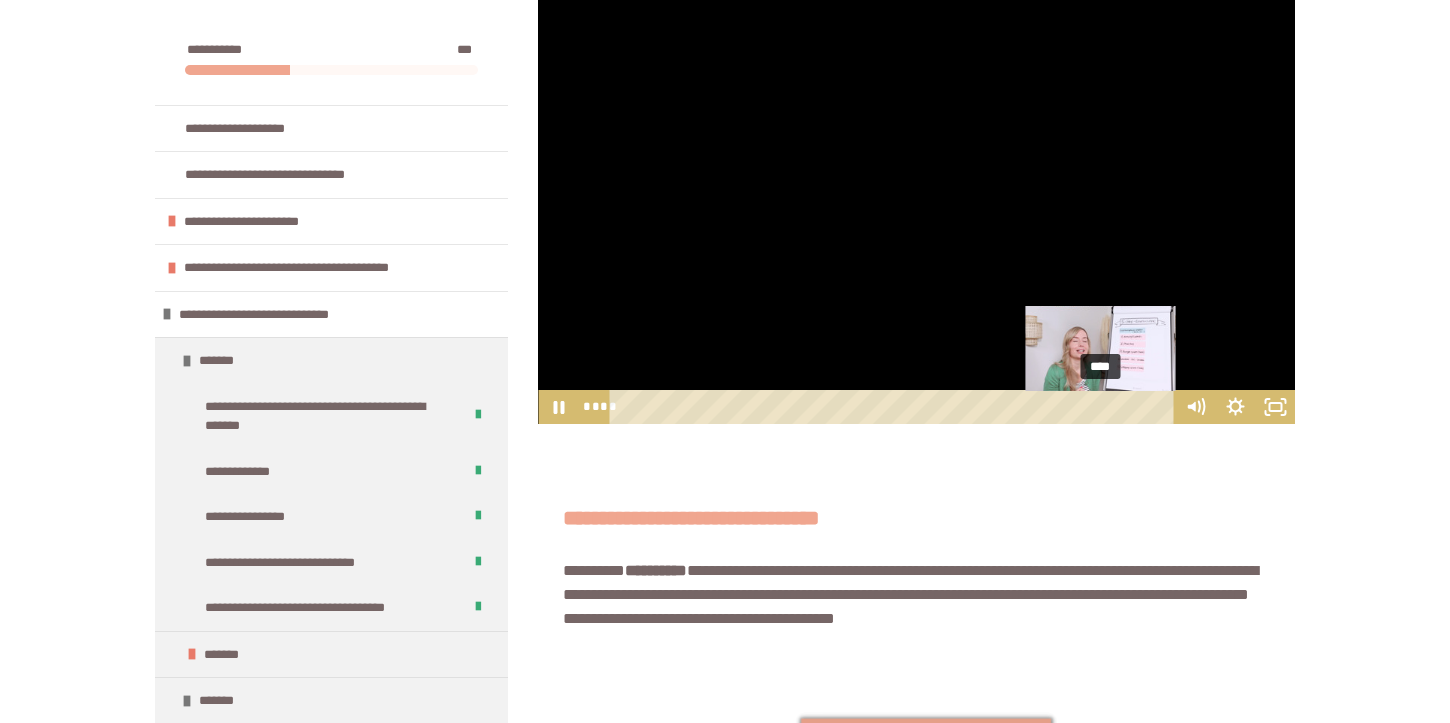 click on "****" at bounding box center (895, 407) 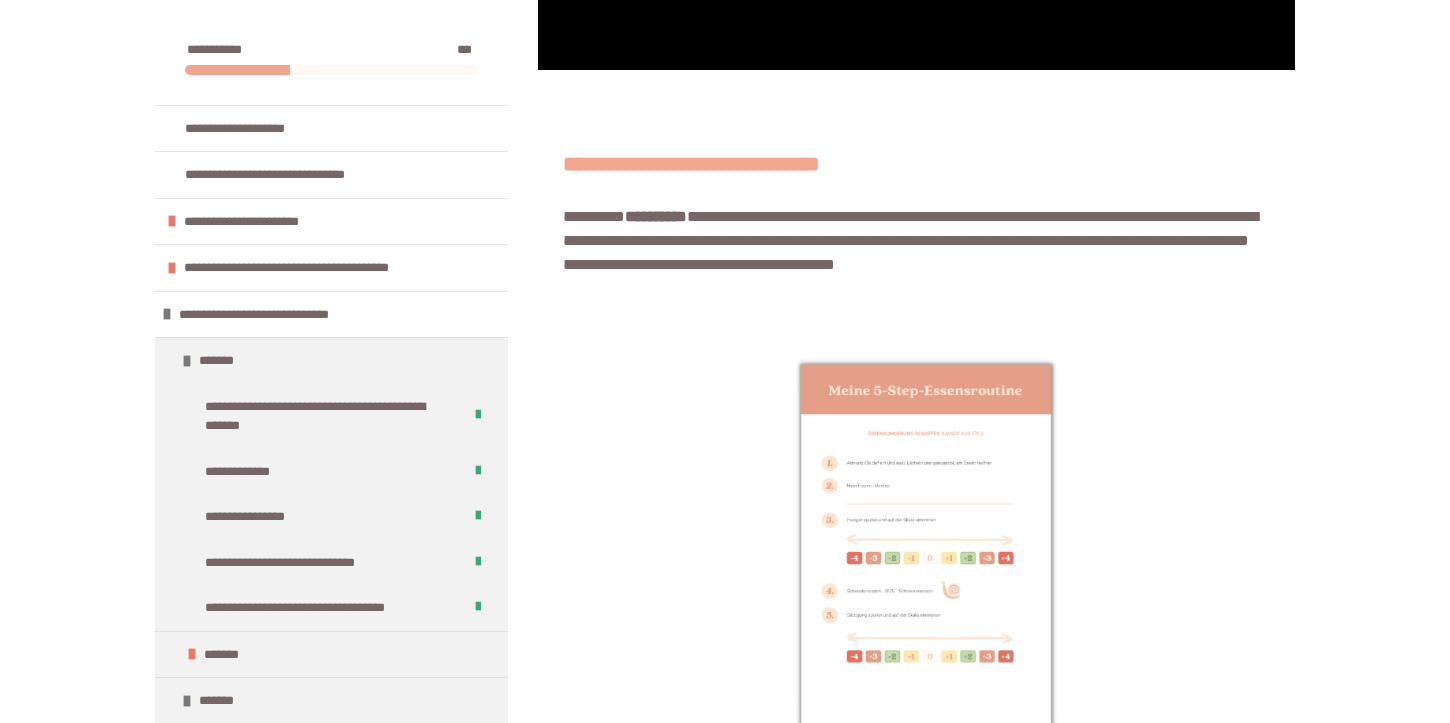 scroll, scrollTop: 648, scrollLeft: 0, axis: vertical 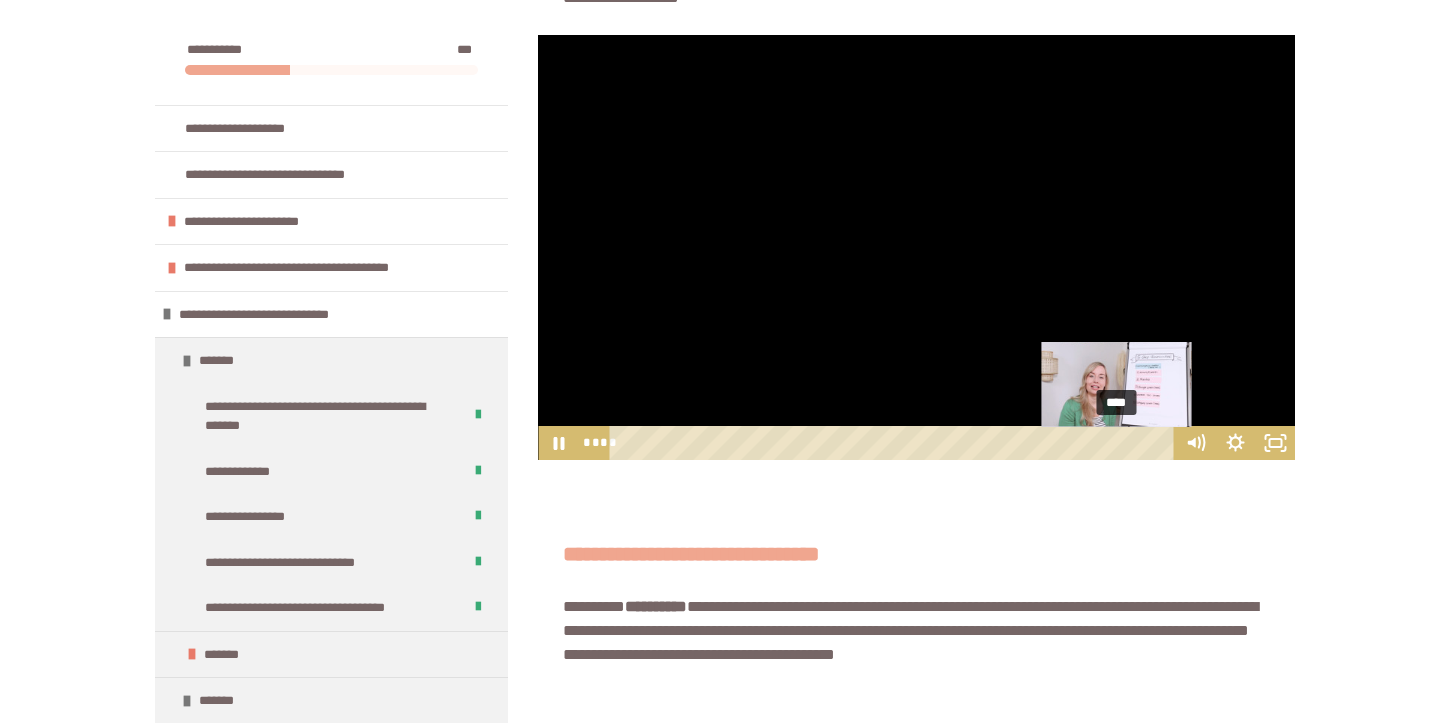 click on "****" at bounding box center (895, 443) 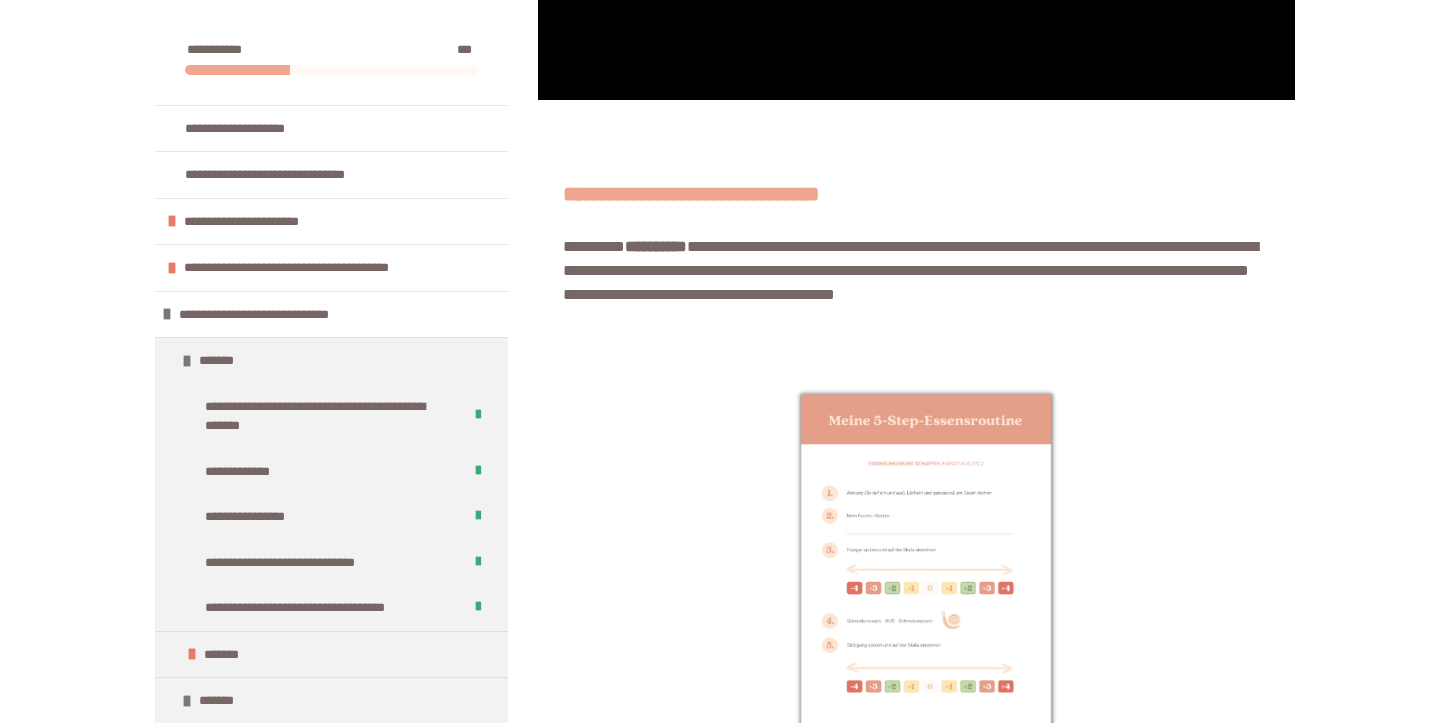 scroll, scrollTop: 1191, scrollLeft: 0, axis: vertical 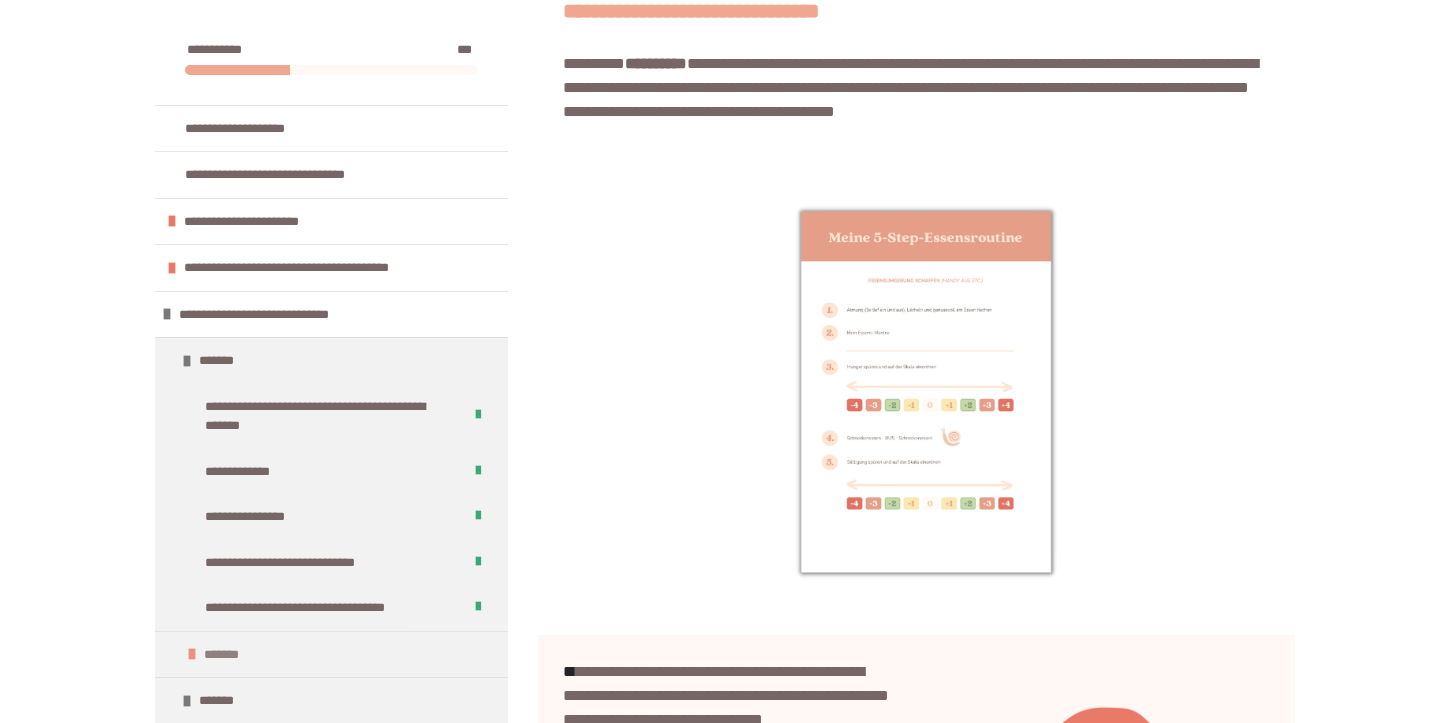 click on "*******" at bounding box center [230, 655] 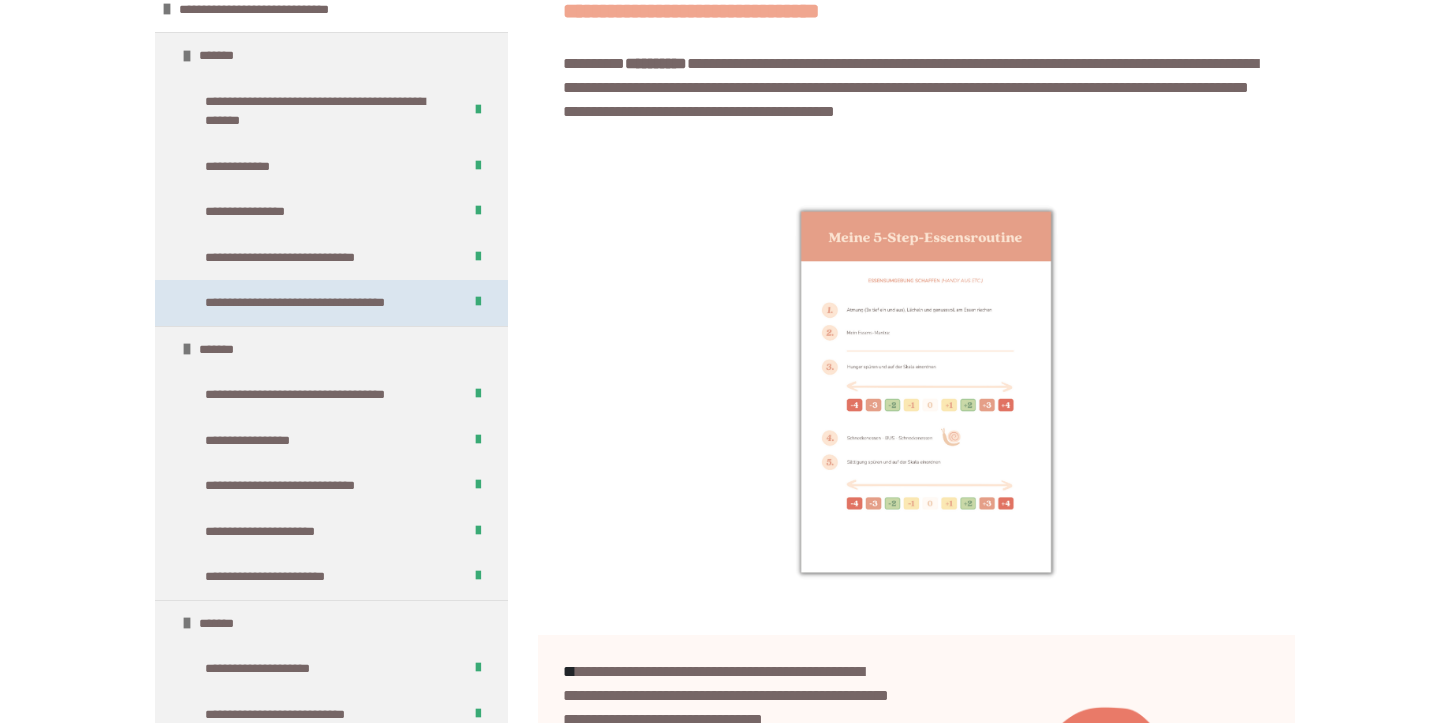 scroll, scrollTop: 302, scrollLeft: 0, axis: vertical 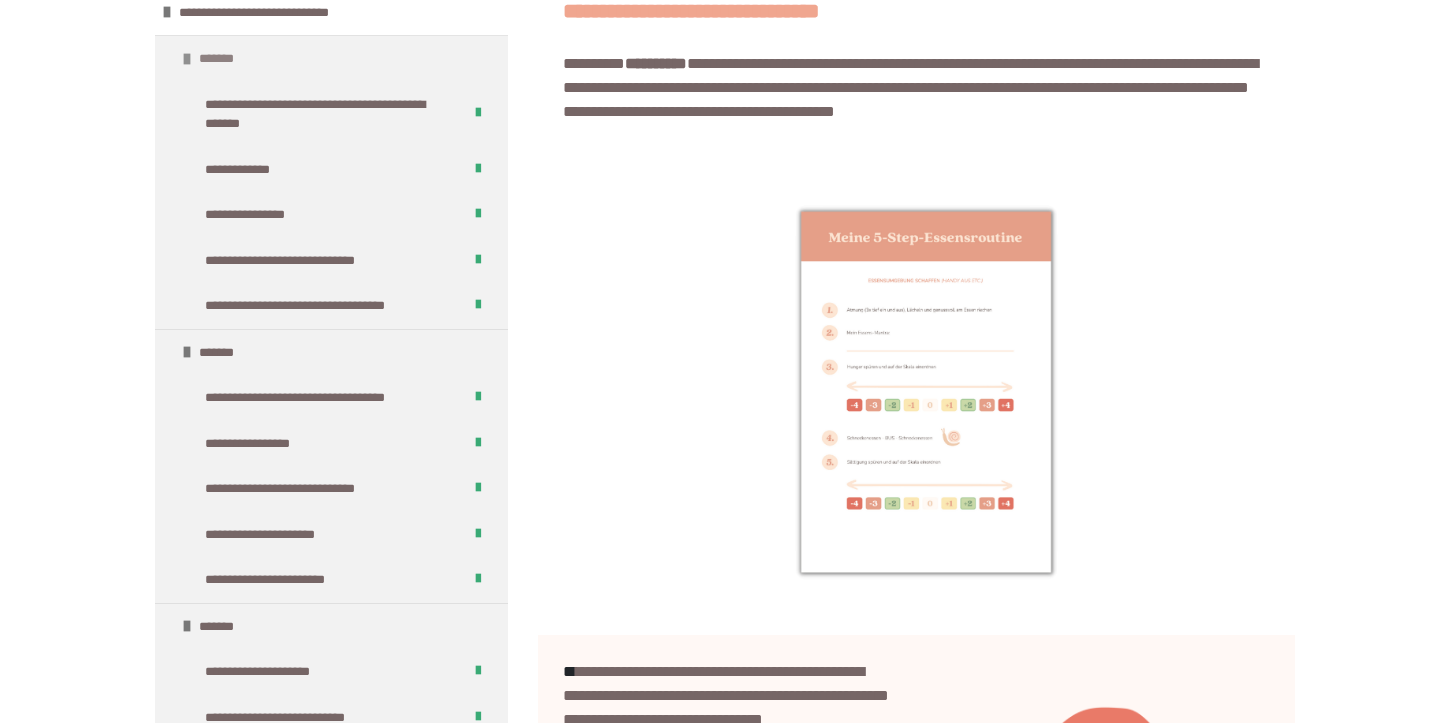 click at bounding box center [187, 59] 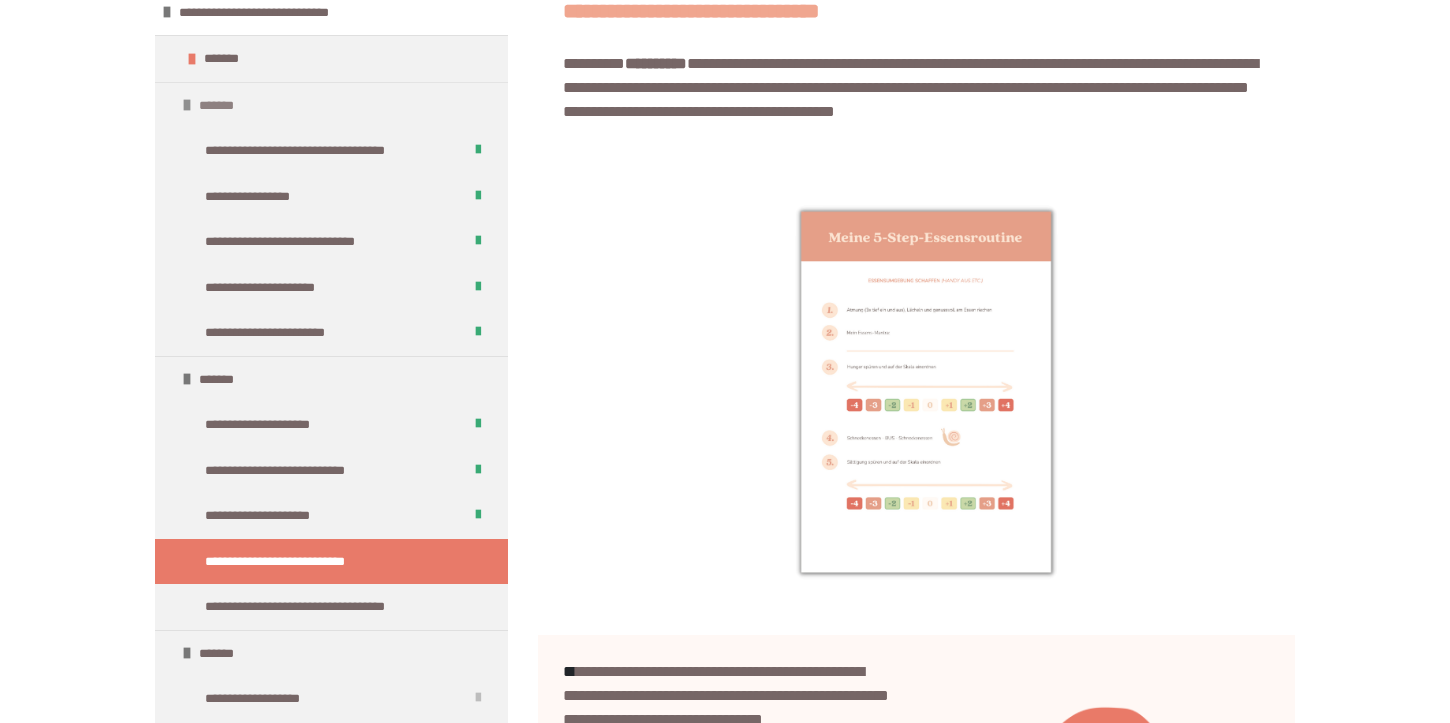 click at bounding box center [187, 105] 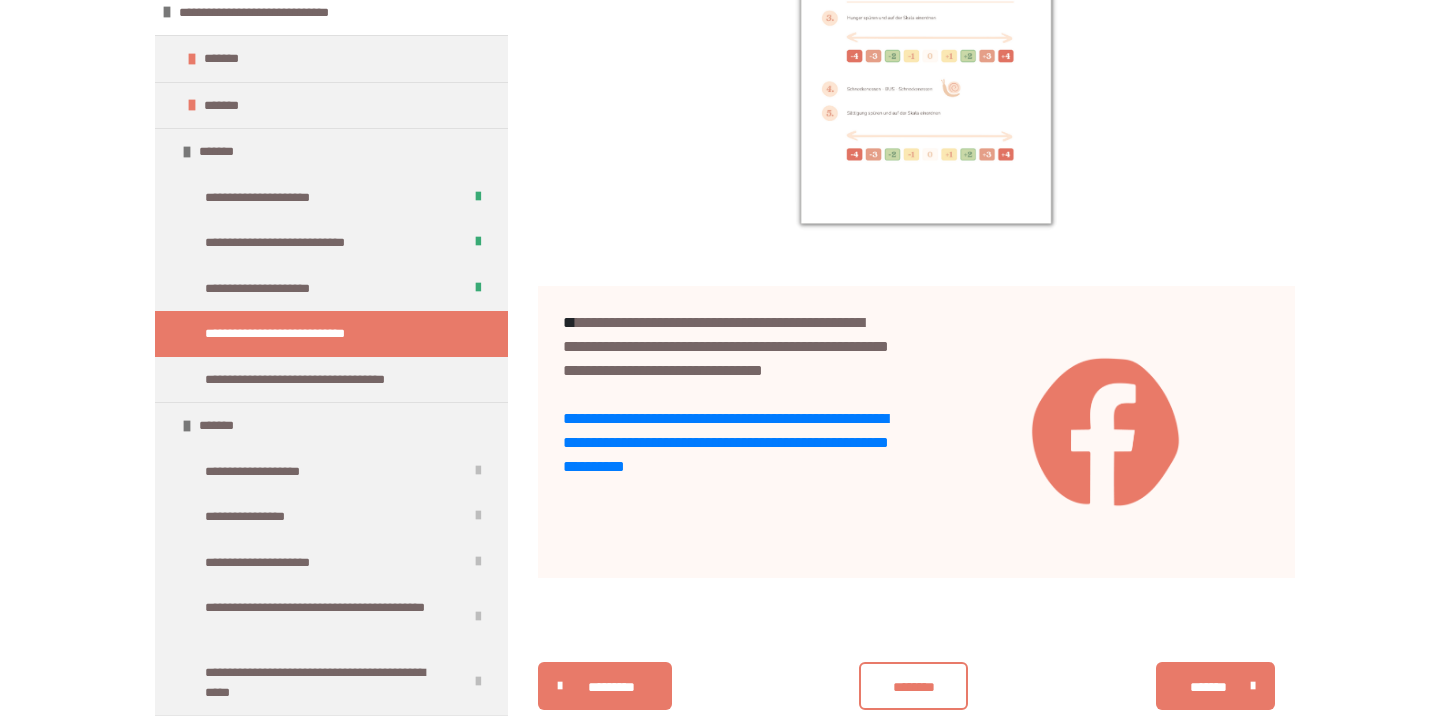 scroll, scrollTop: 1591, scrollLeft: 0, axis: vertical 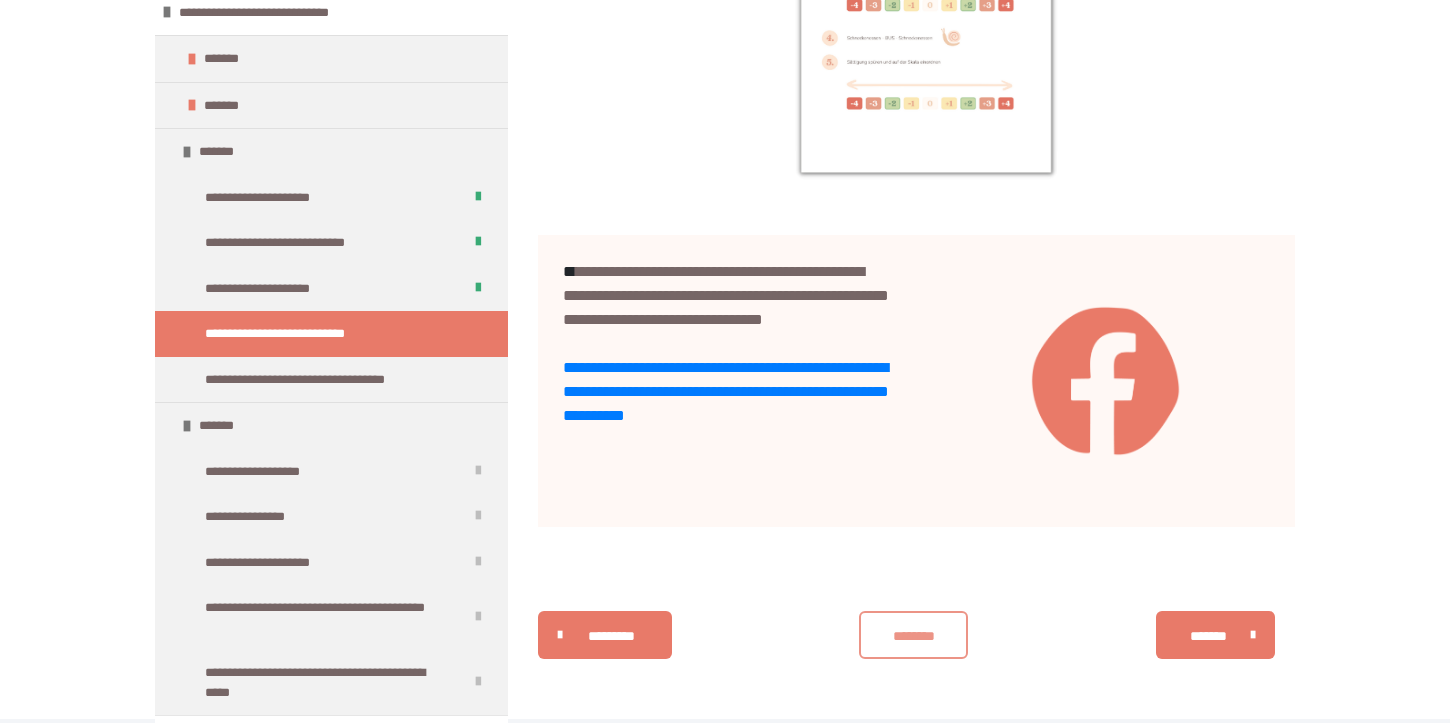 click on "********" at bounding box center [914, 636] 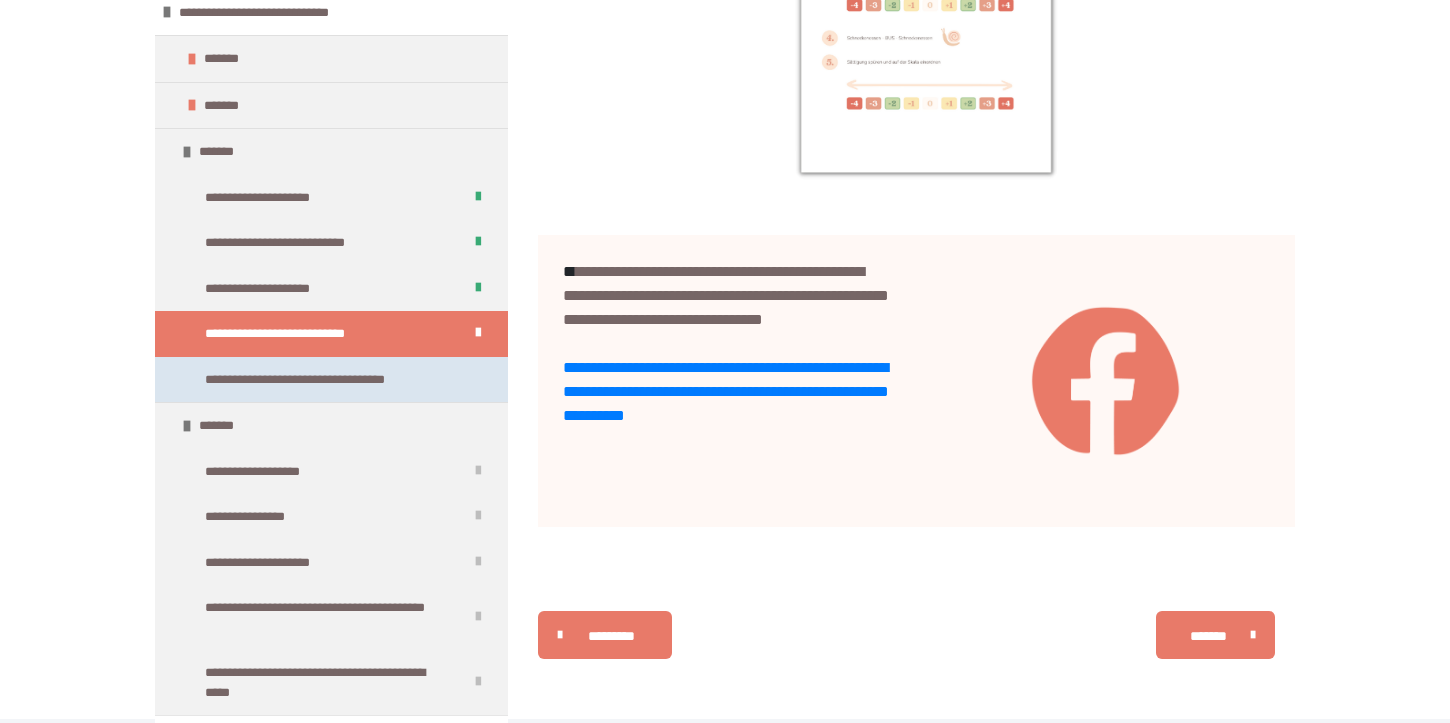 click on "**********" at bounding box center [331, 380] 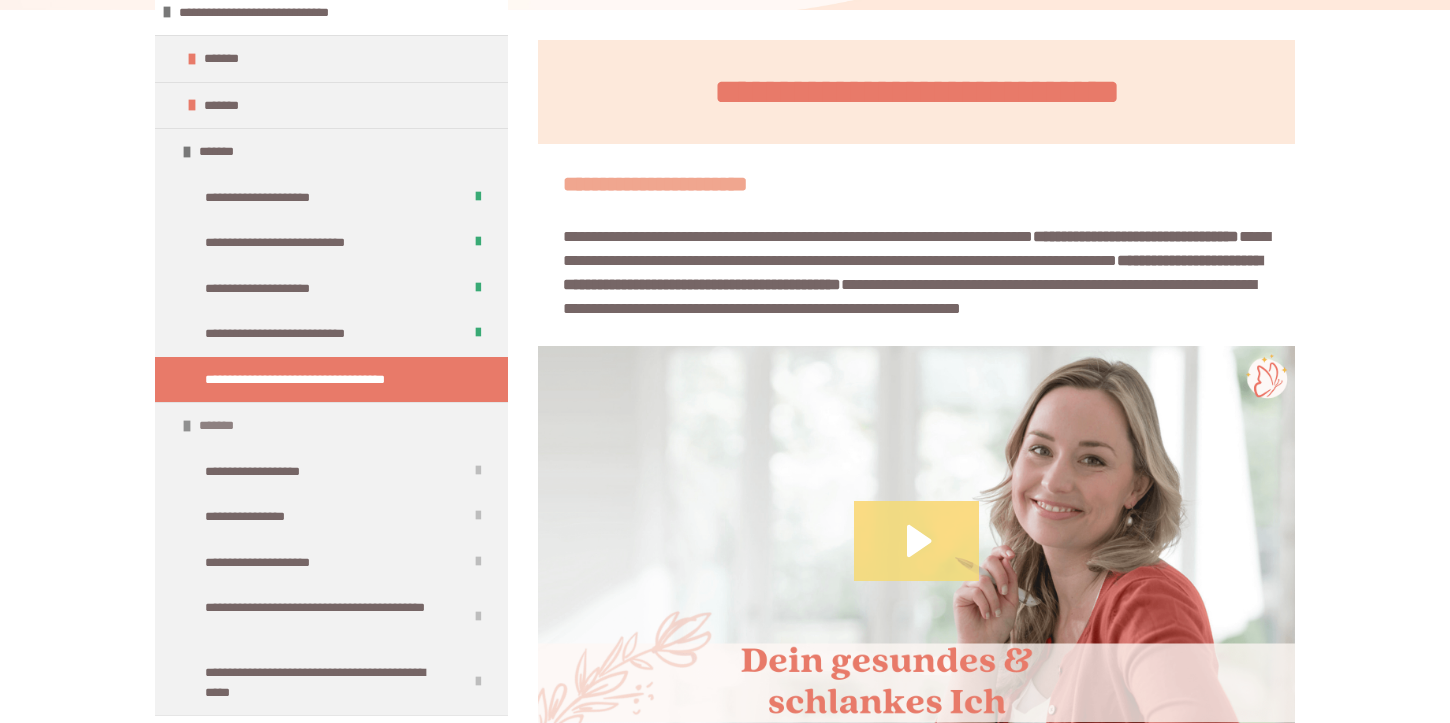 click on "*******" at bounding box center [225, 426] 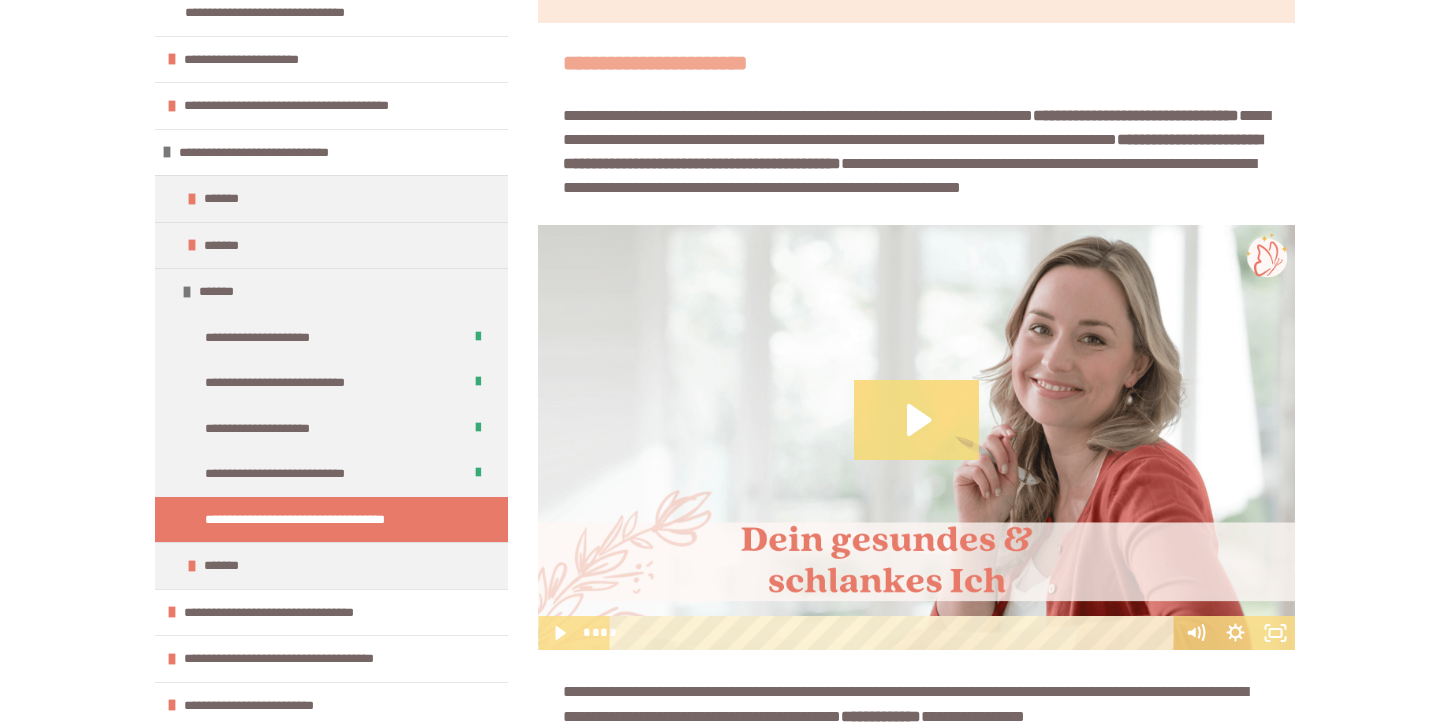scroll, scrollTop: 529, scrollLeft: 0, axis: vertical 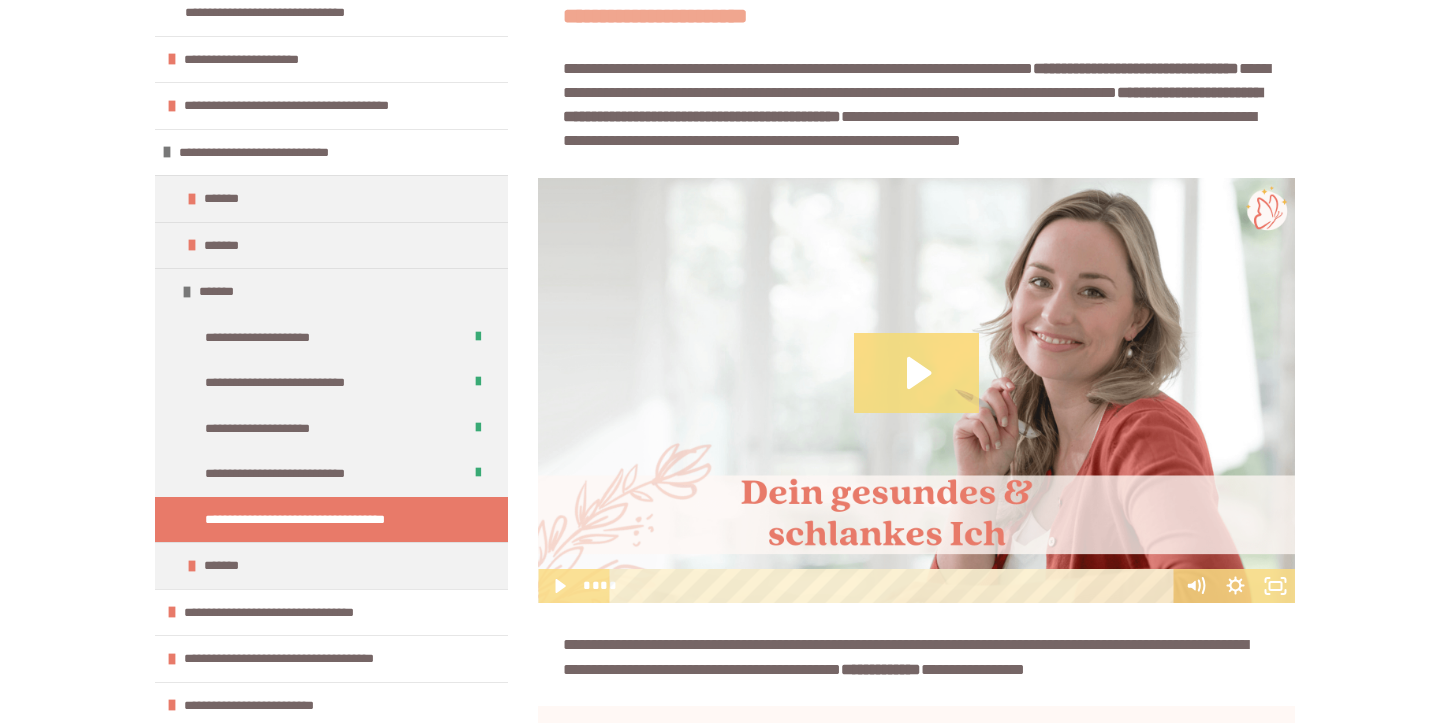 click 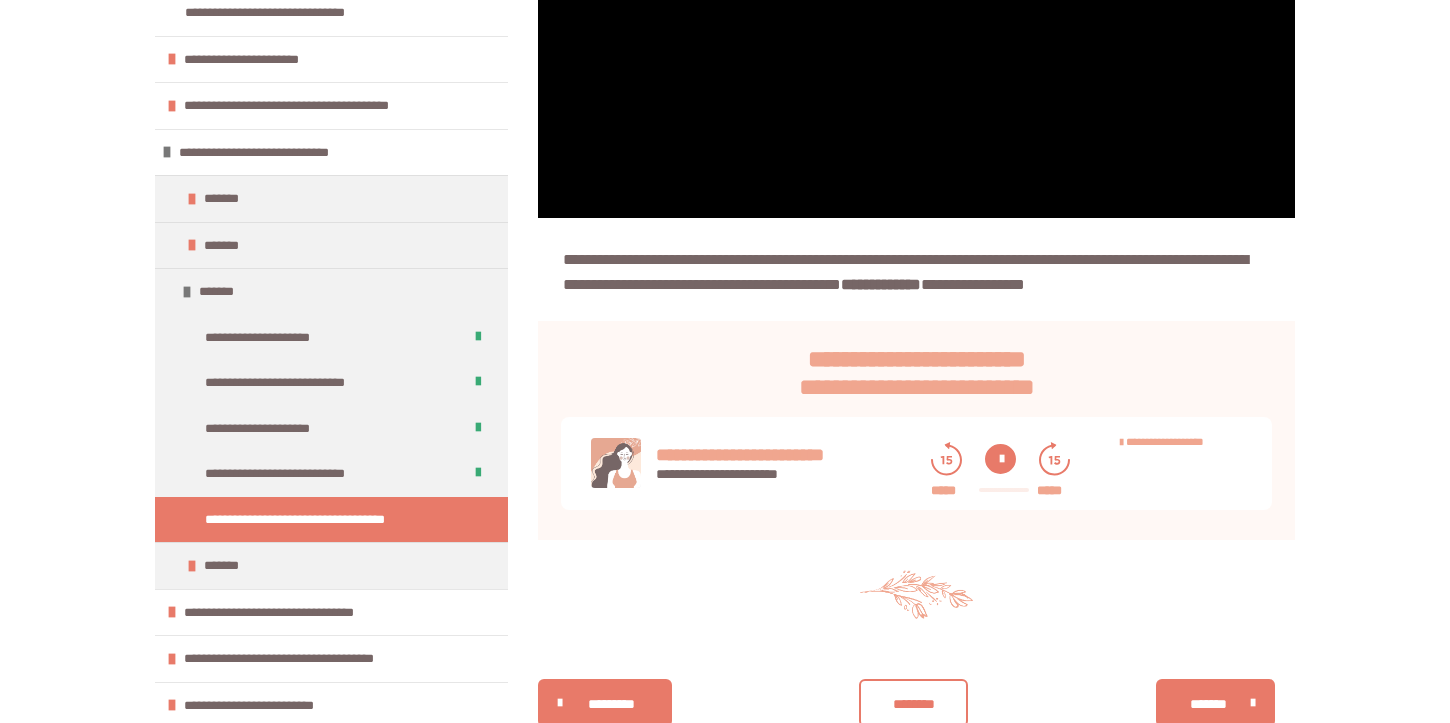 scroll, scrollTop: 812, scrollLeft: 0, axis: vertical 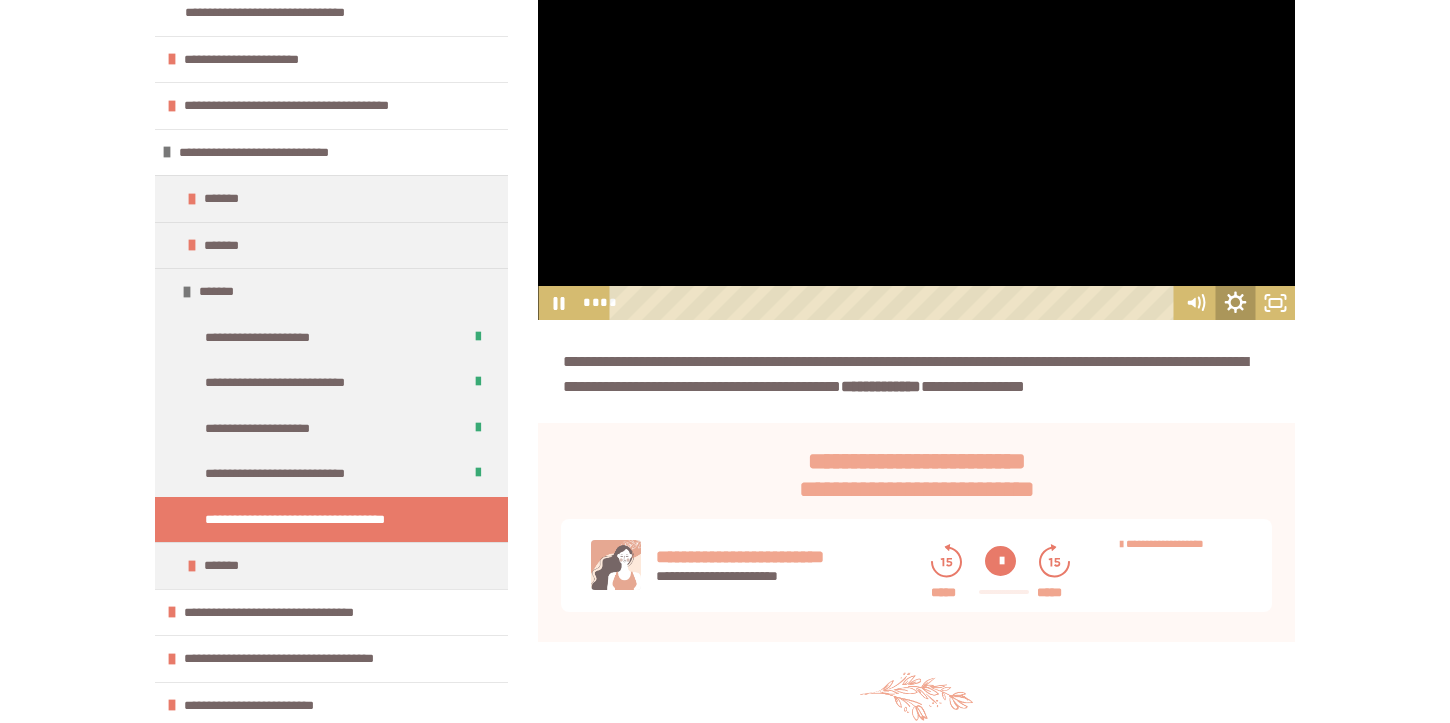 click 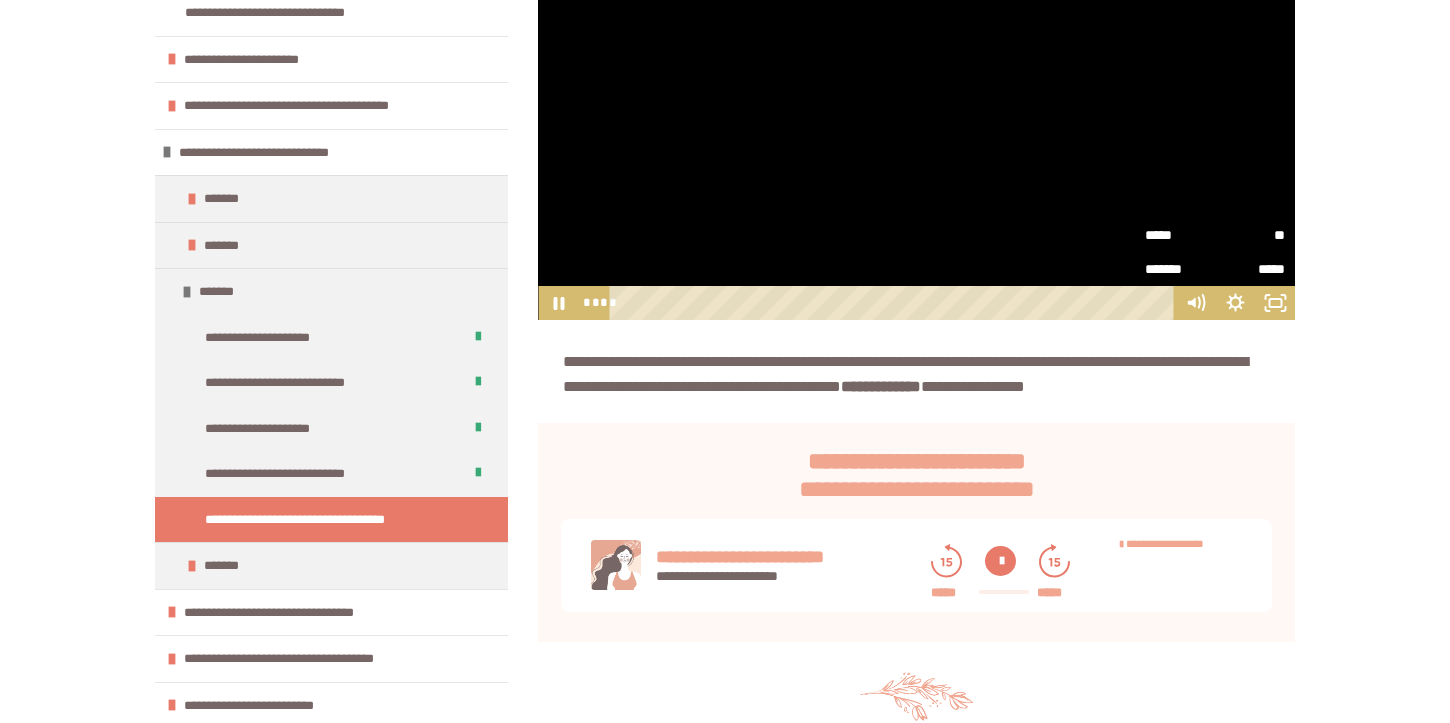 click on "**" at bounding box center (1250, 235) 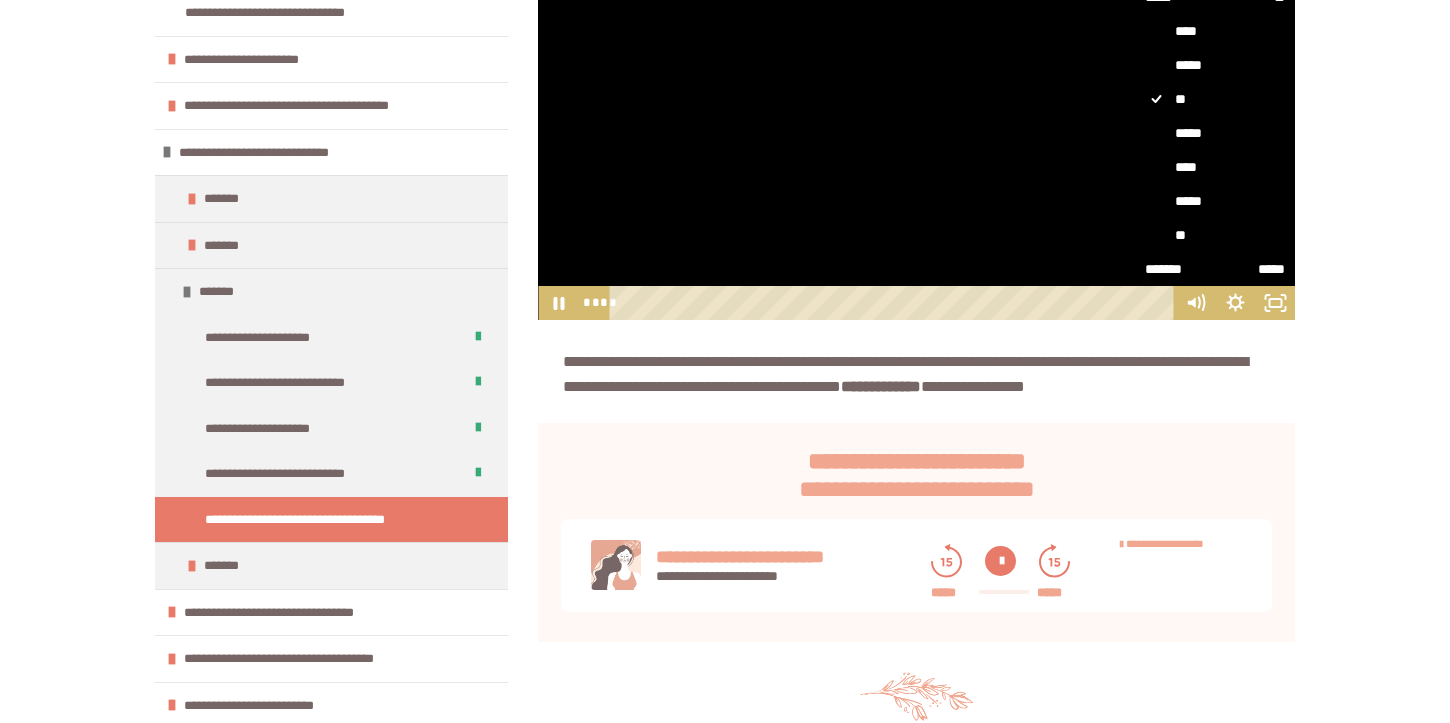 click on "**" at bounding box center [1215, 235] 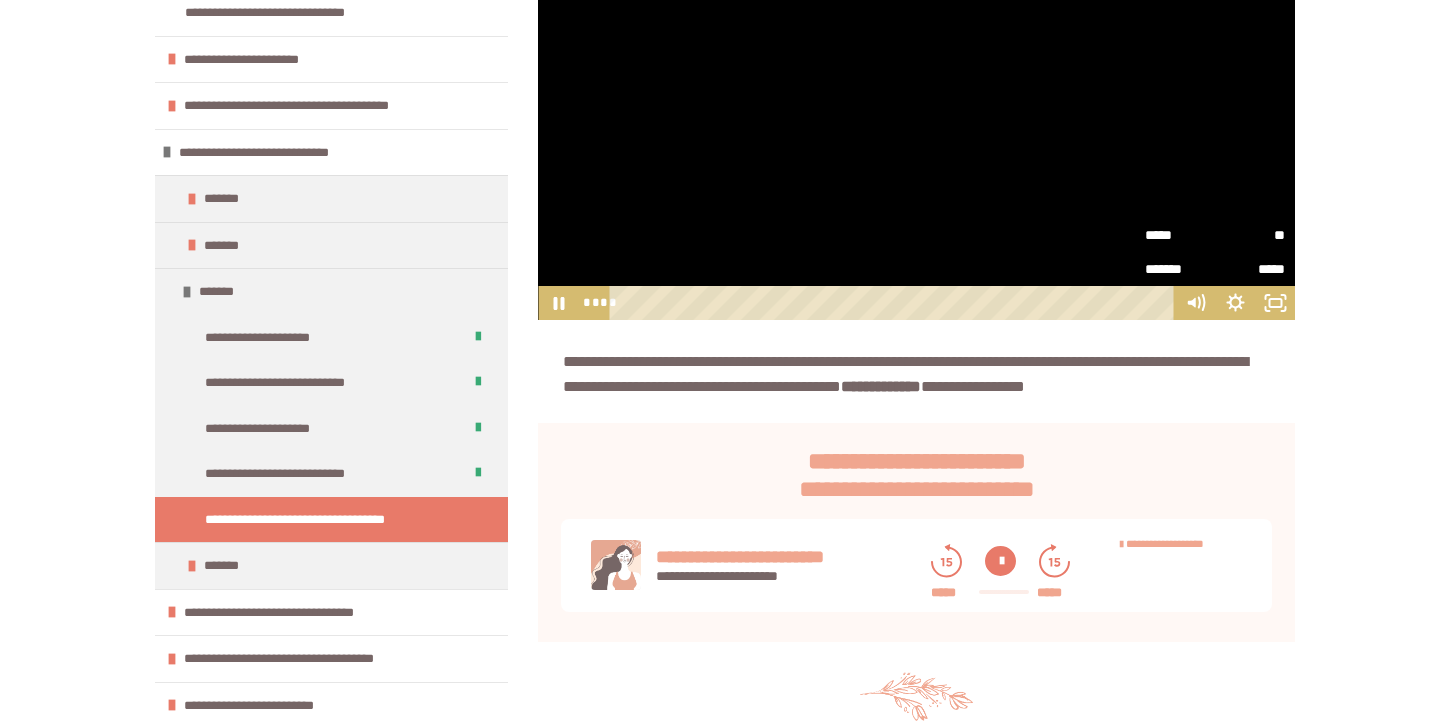 click on "**********" at bounding box center [725, 84] 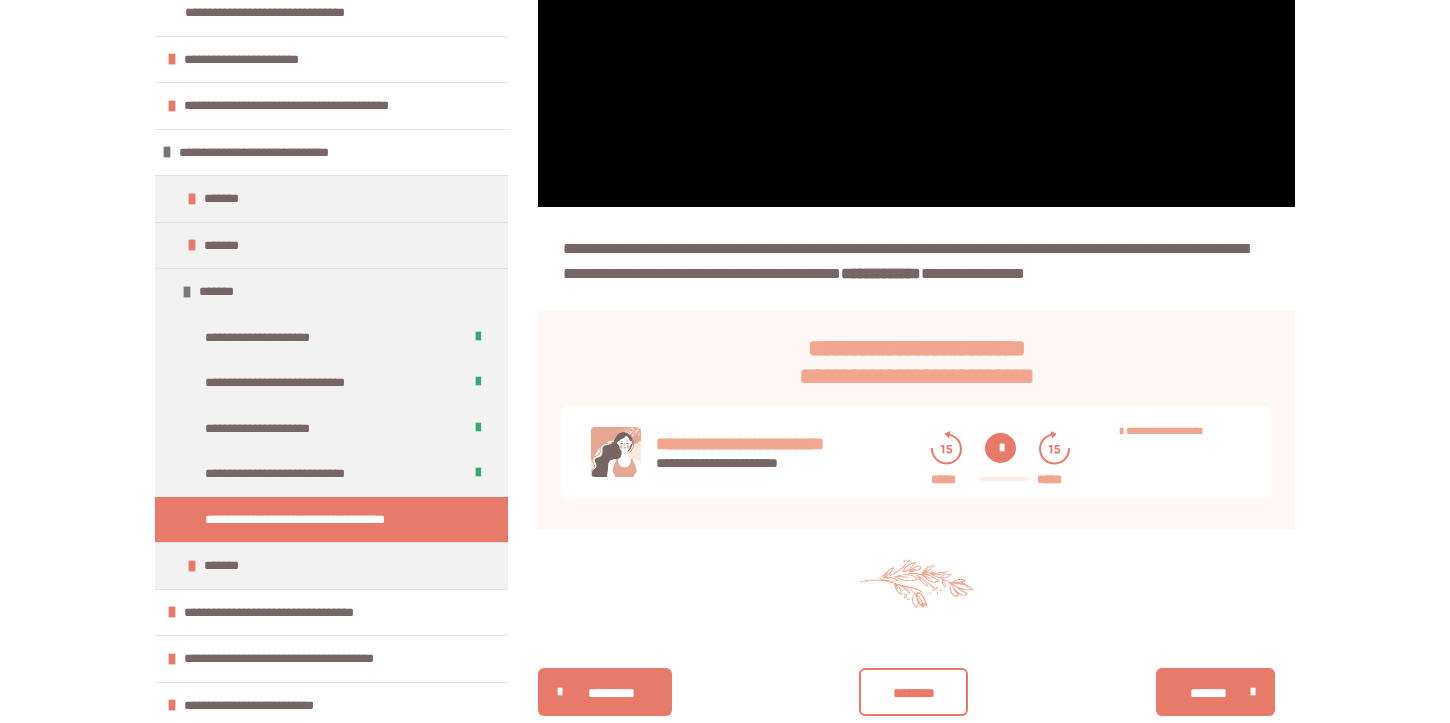 scroll, scrollTop: 1030, scrollLeft: 0, axis: vertical 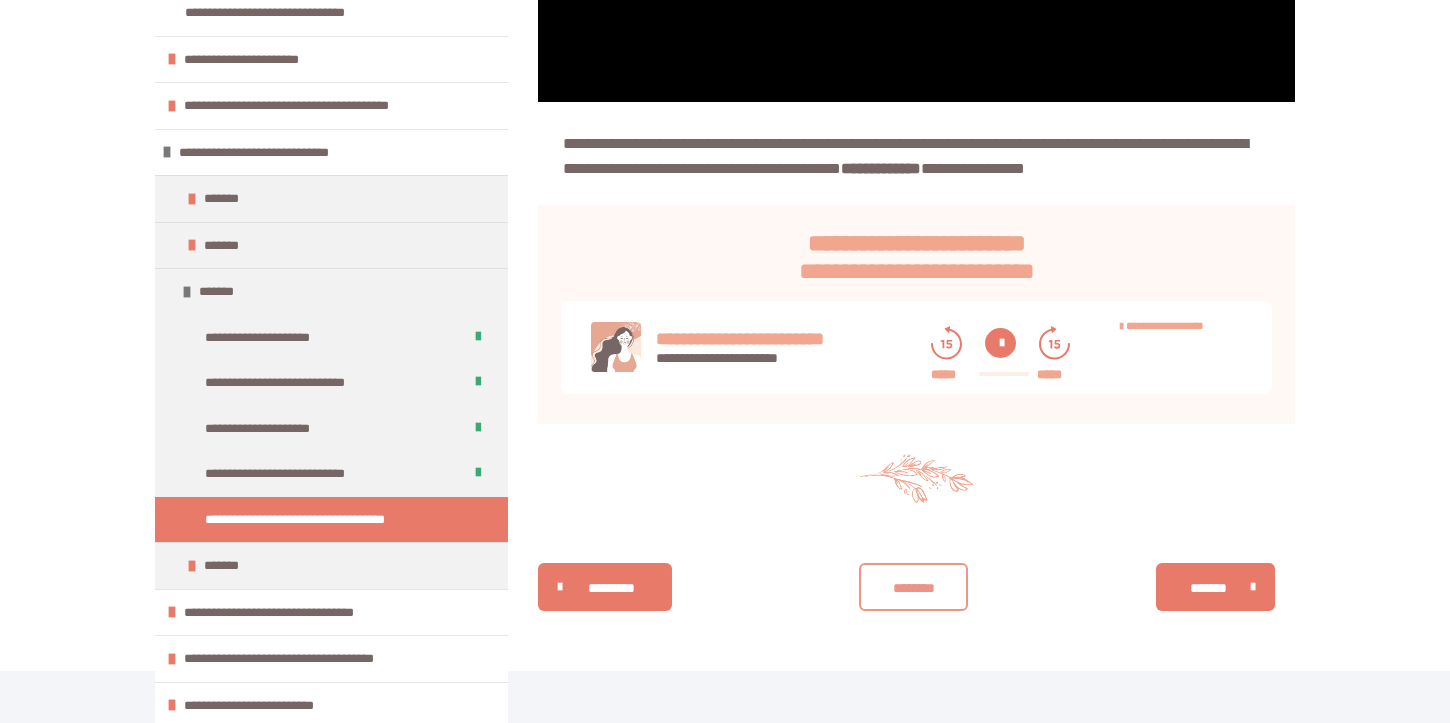 click on "********" at bounding box center (914, 587) 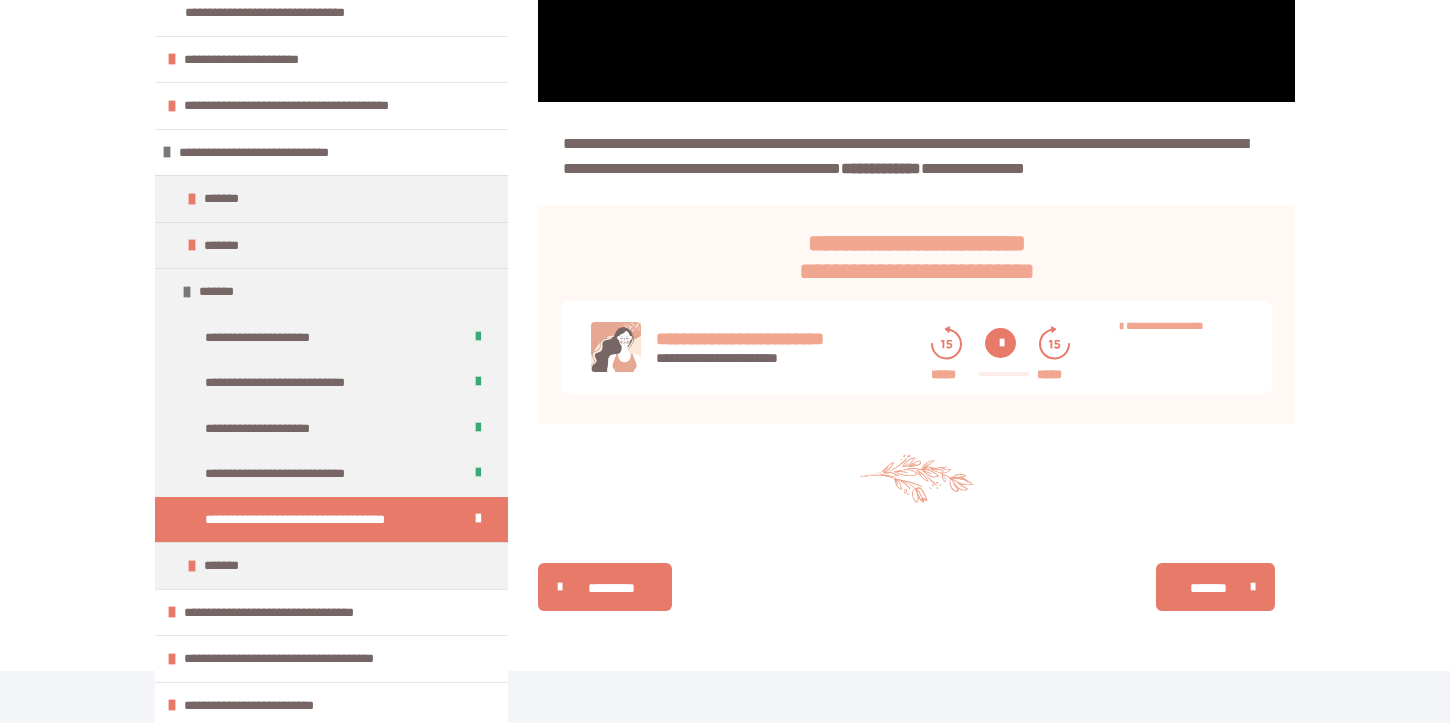 click at bounding box center [1000, 343] 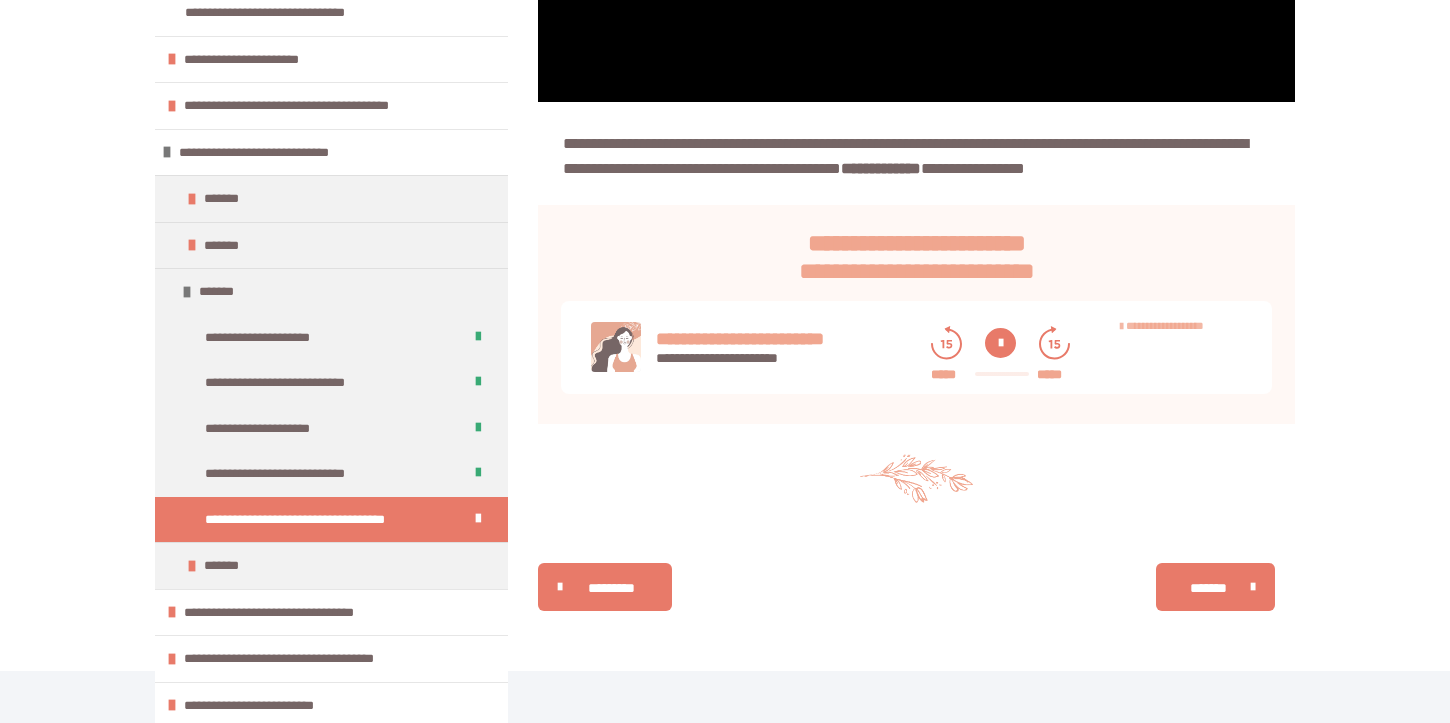 click on "**********" at bounding box center [1165, 325] 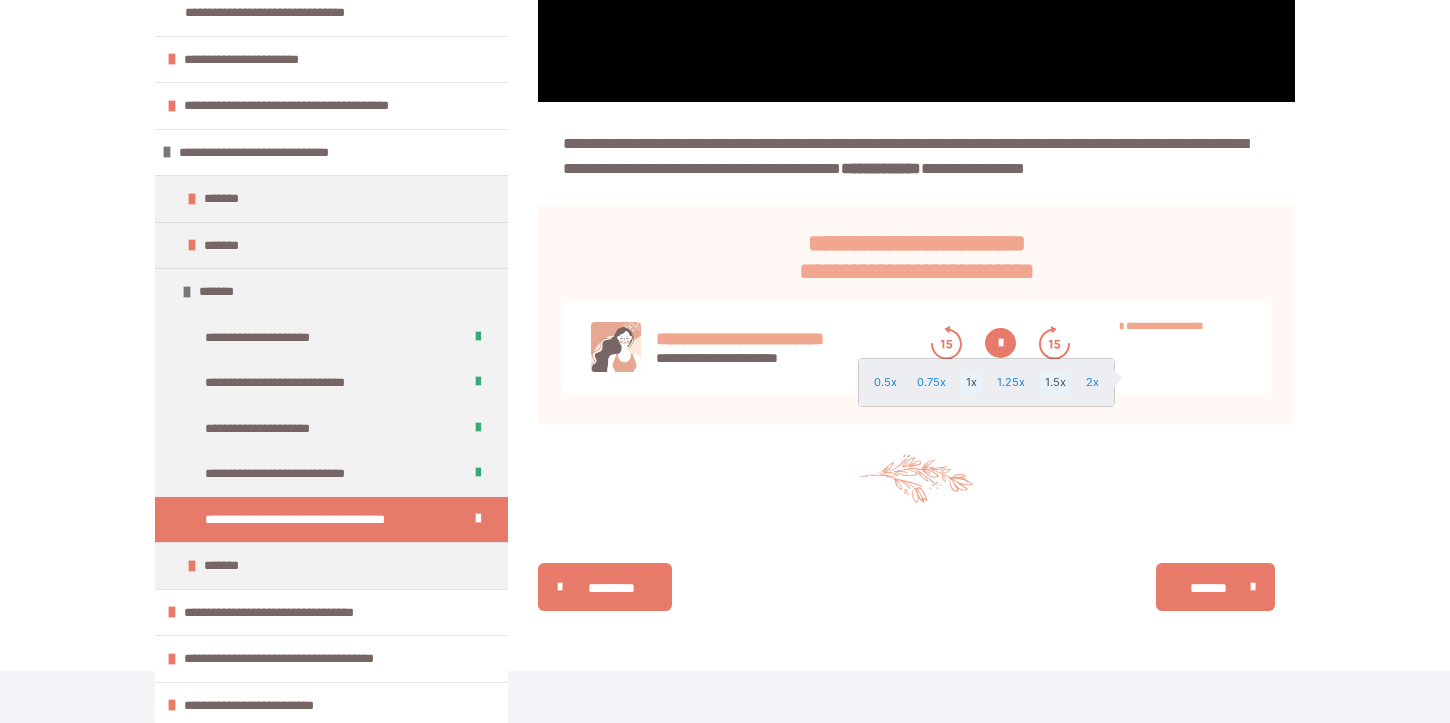 click on "1.5x" at bounding box center (1055, 382) 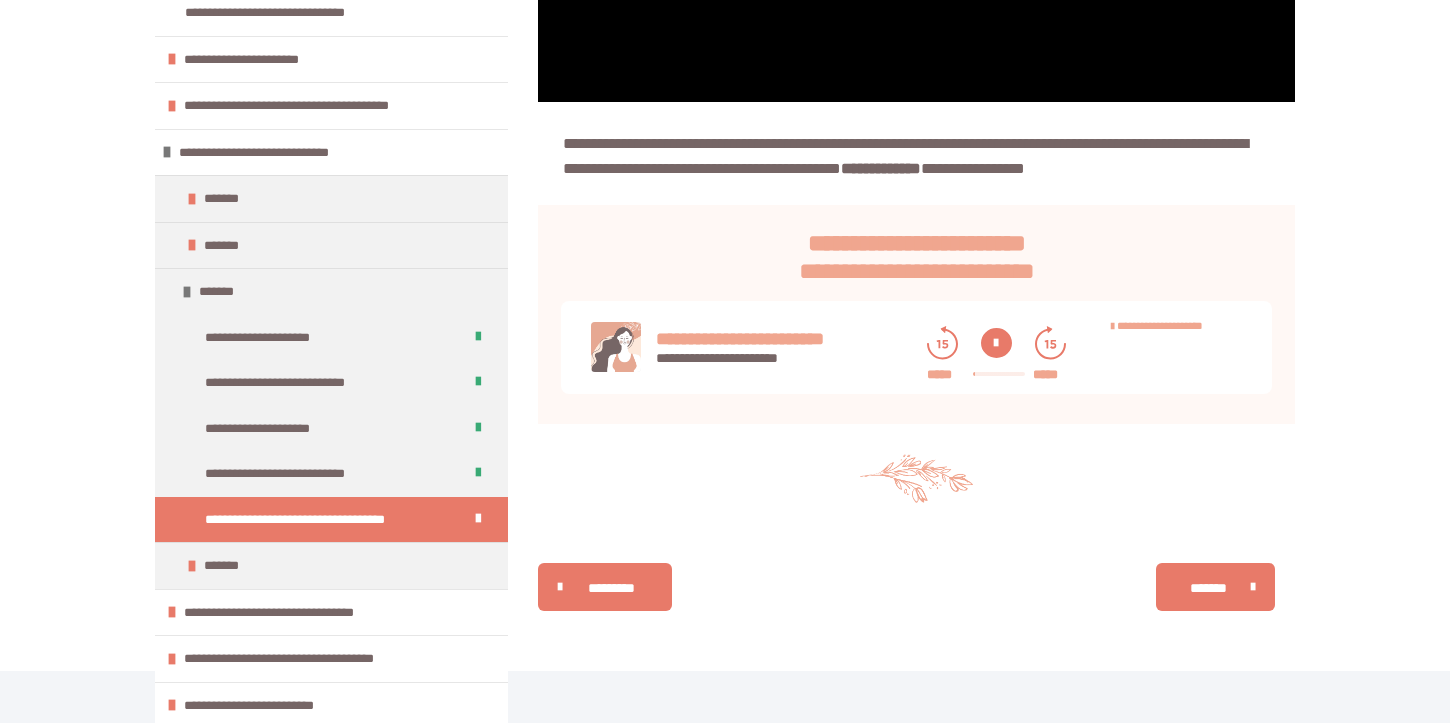 click at bounding box center (996, 343) 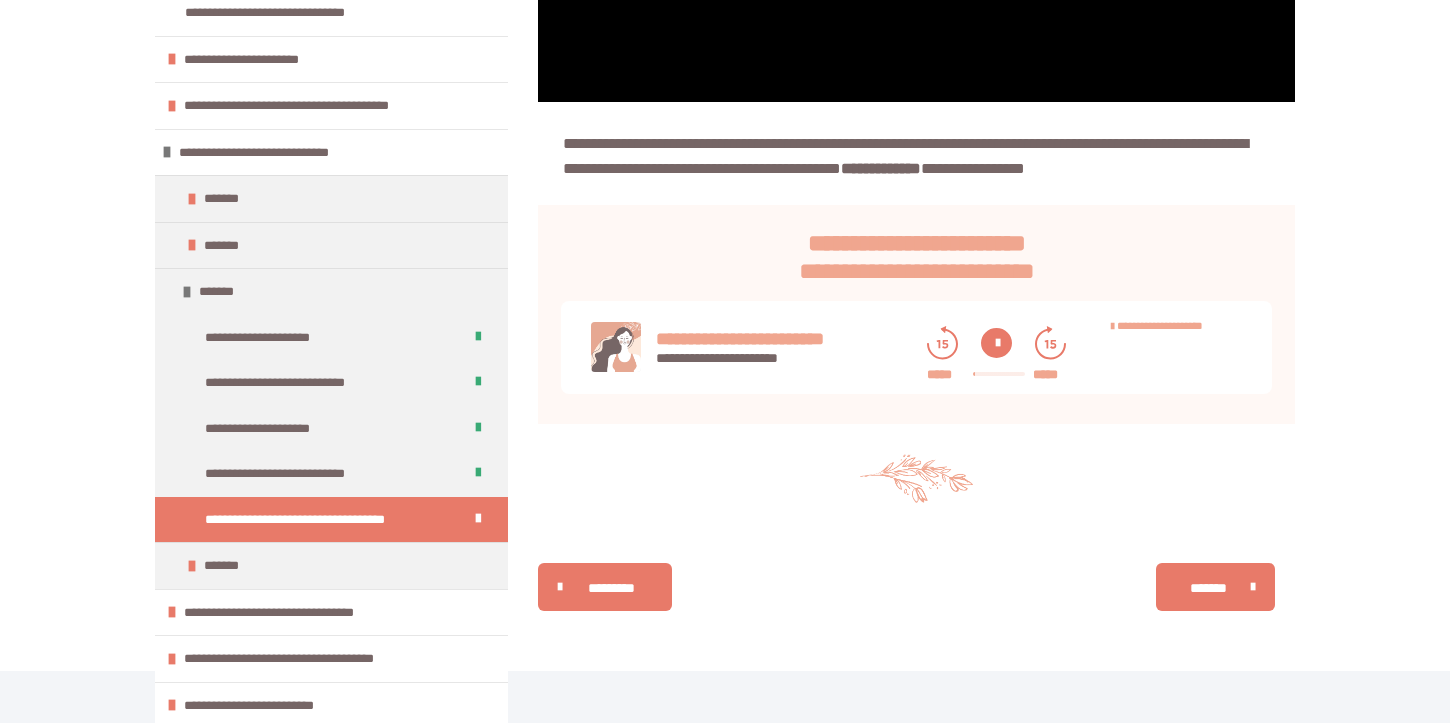 click at bounding box center [996, 343] 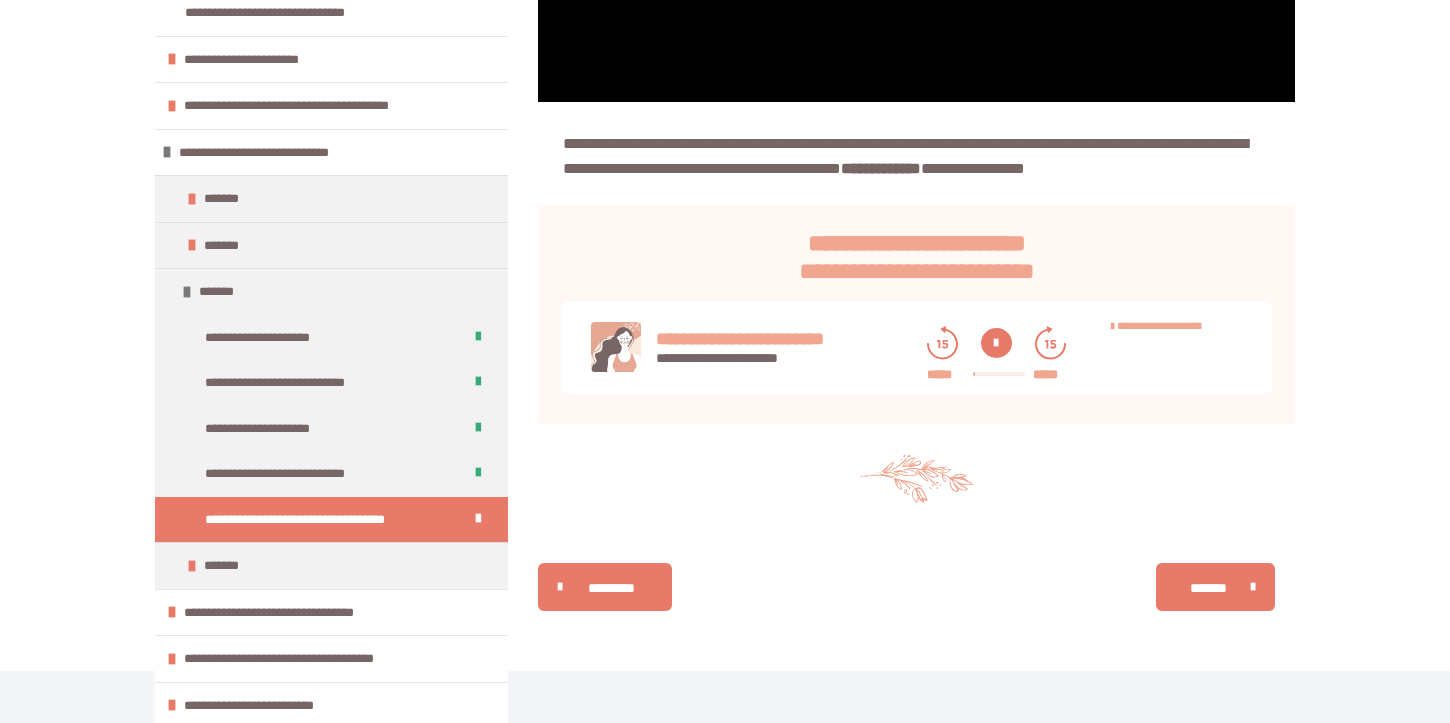 click at bounding box center [999, 374] 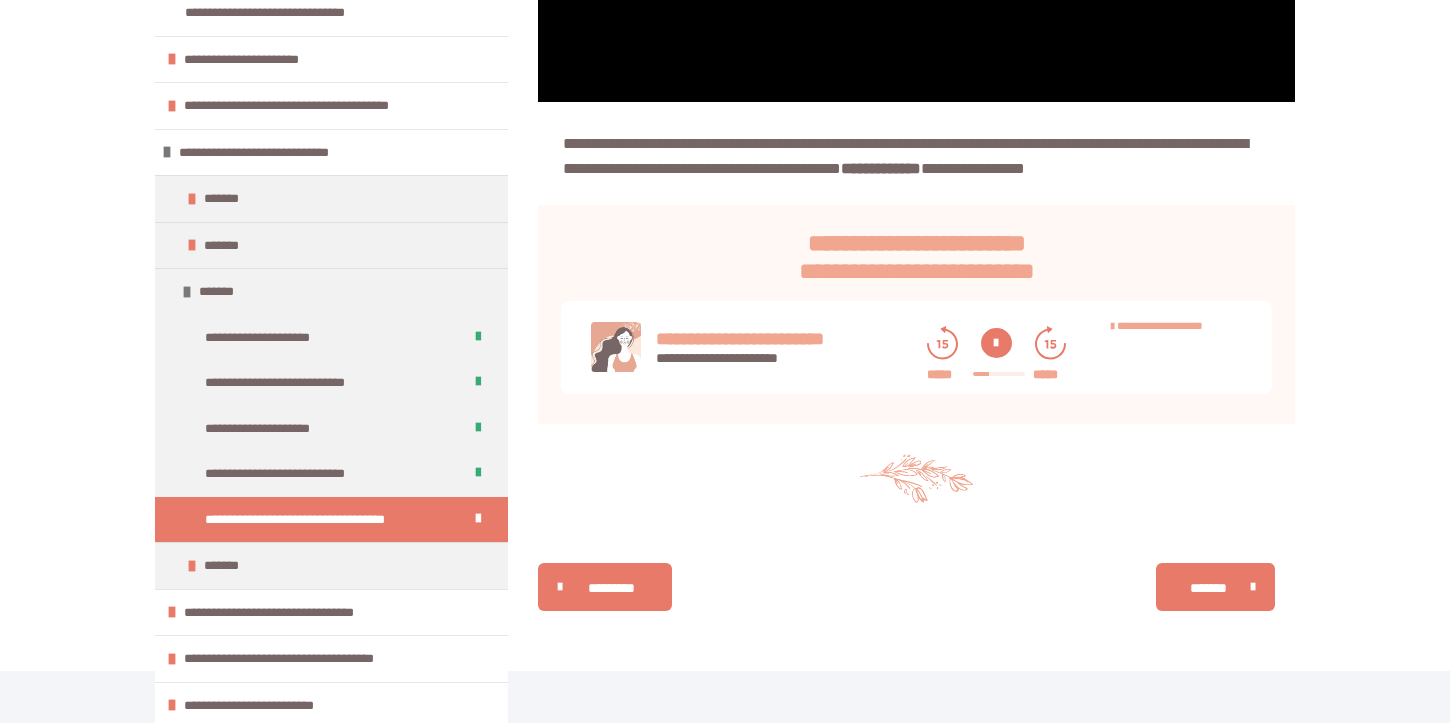 click at bounding box center [999, 374] 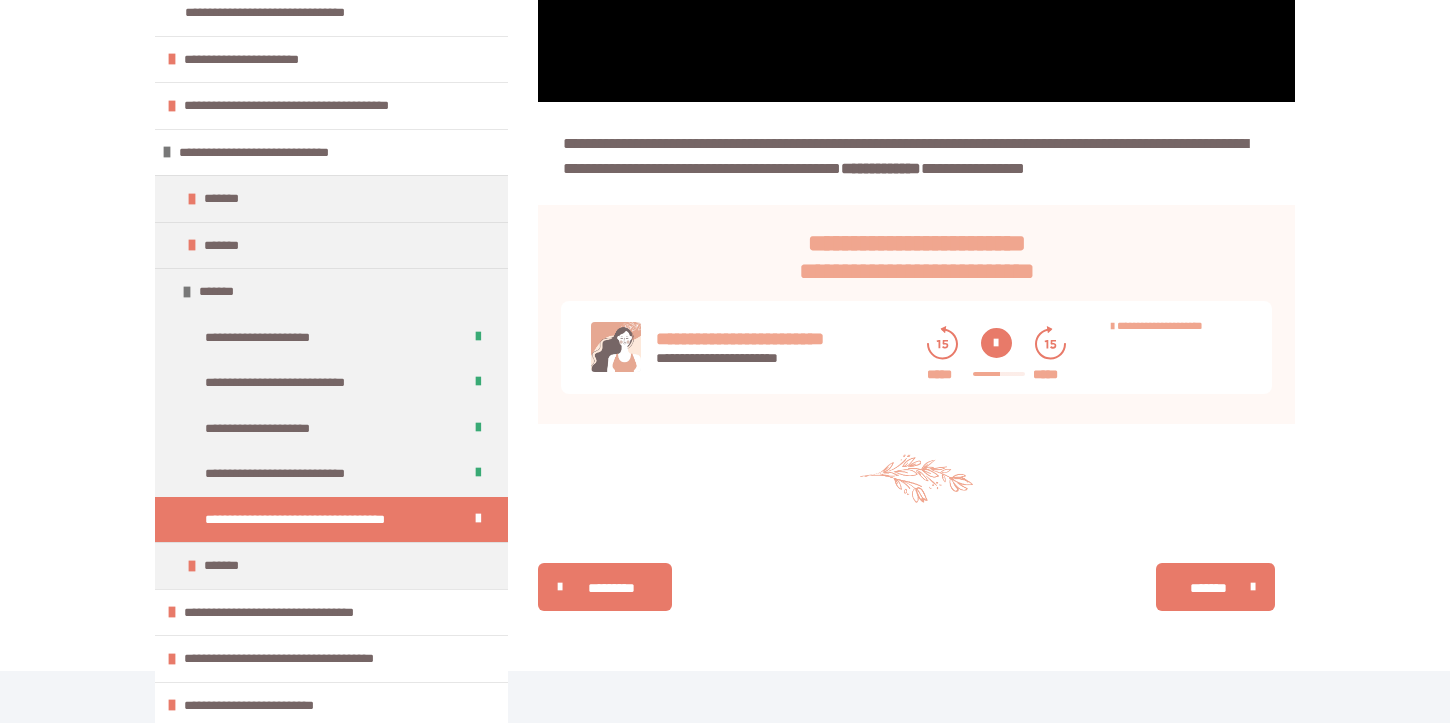 click at bounding box center (999, 374) 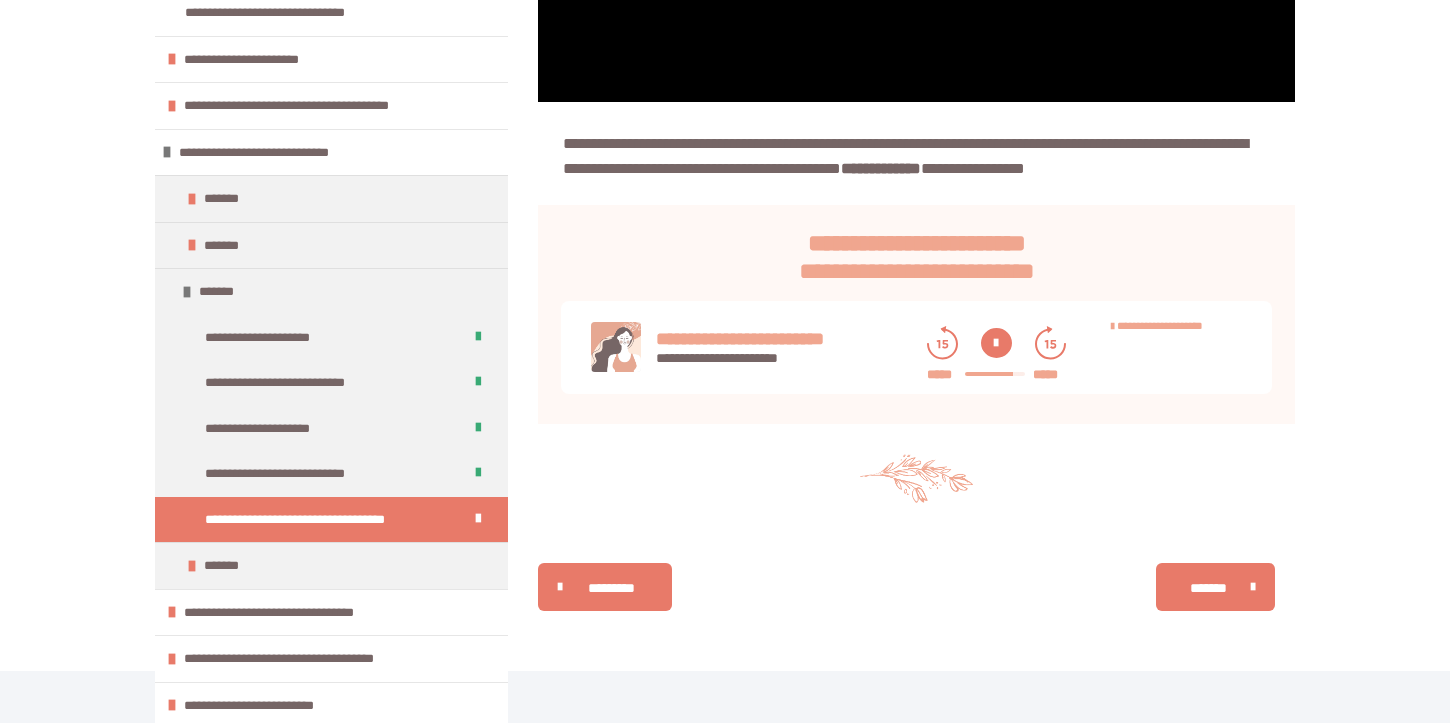click at bounding box center (995, 374) 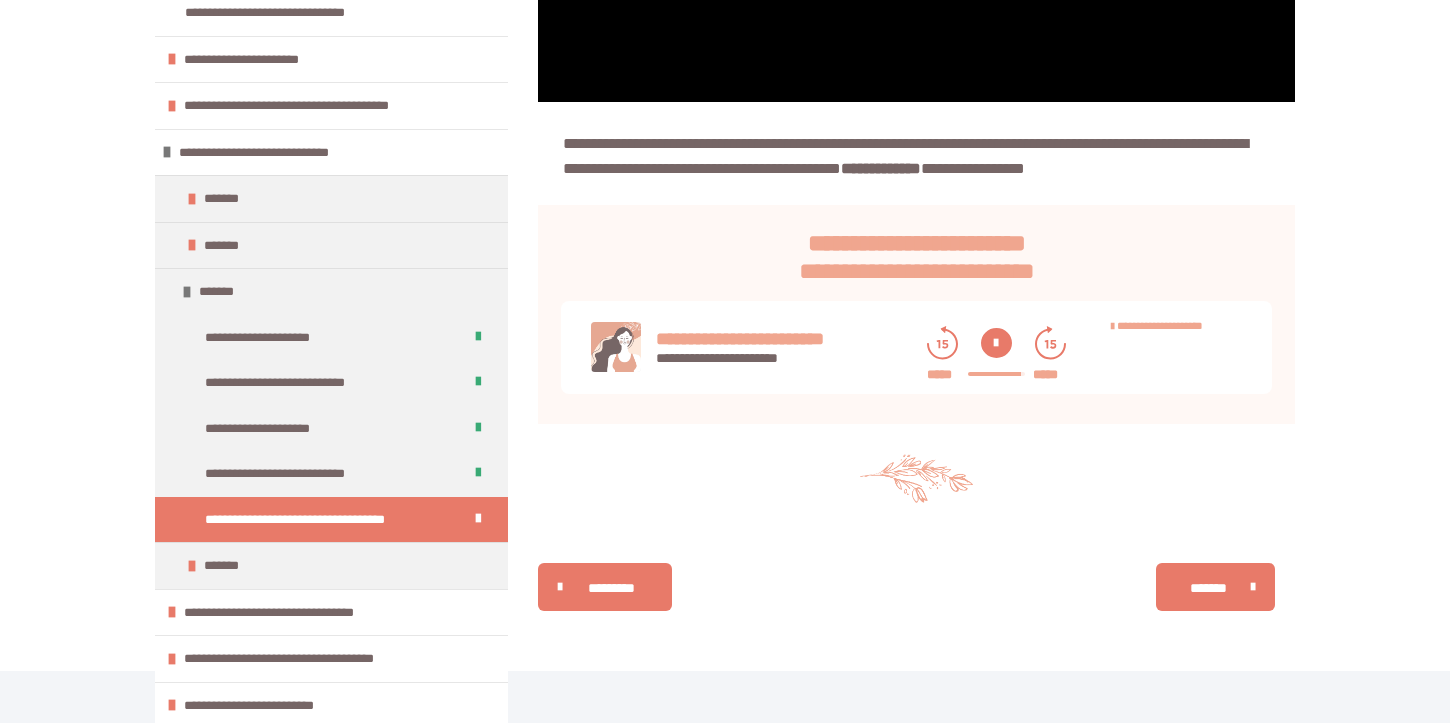 click at bounding box center [996, 343] 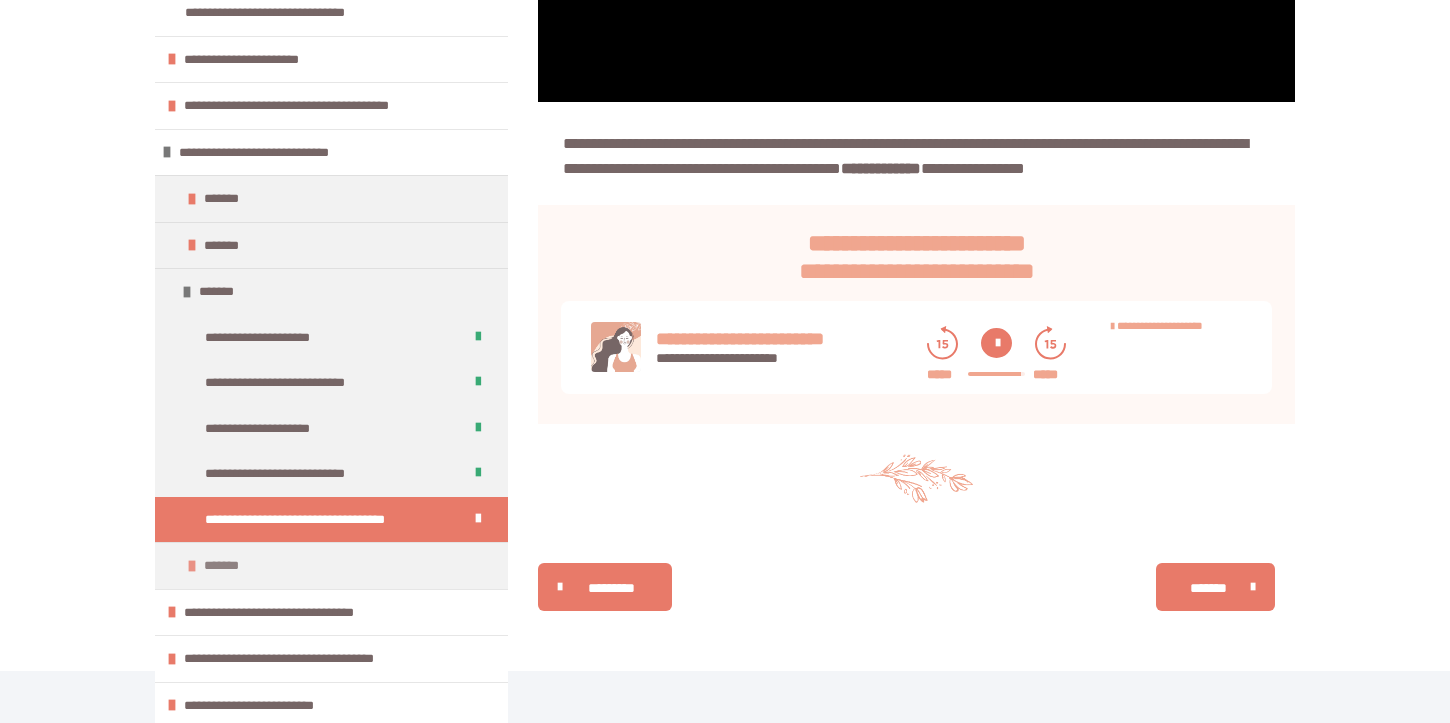click on "*******" at bounding box center [230, 566] 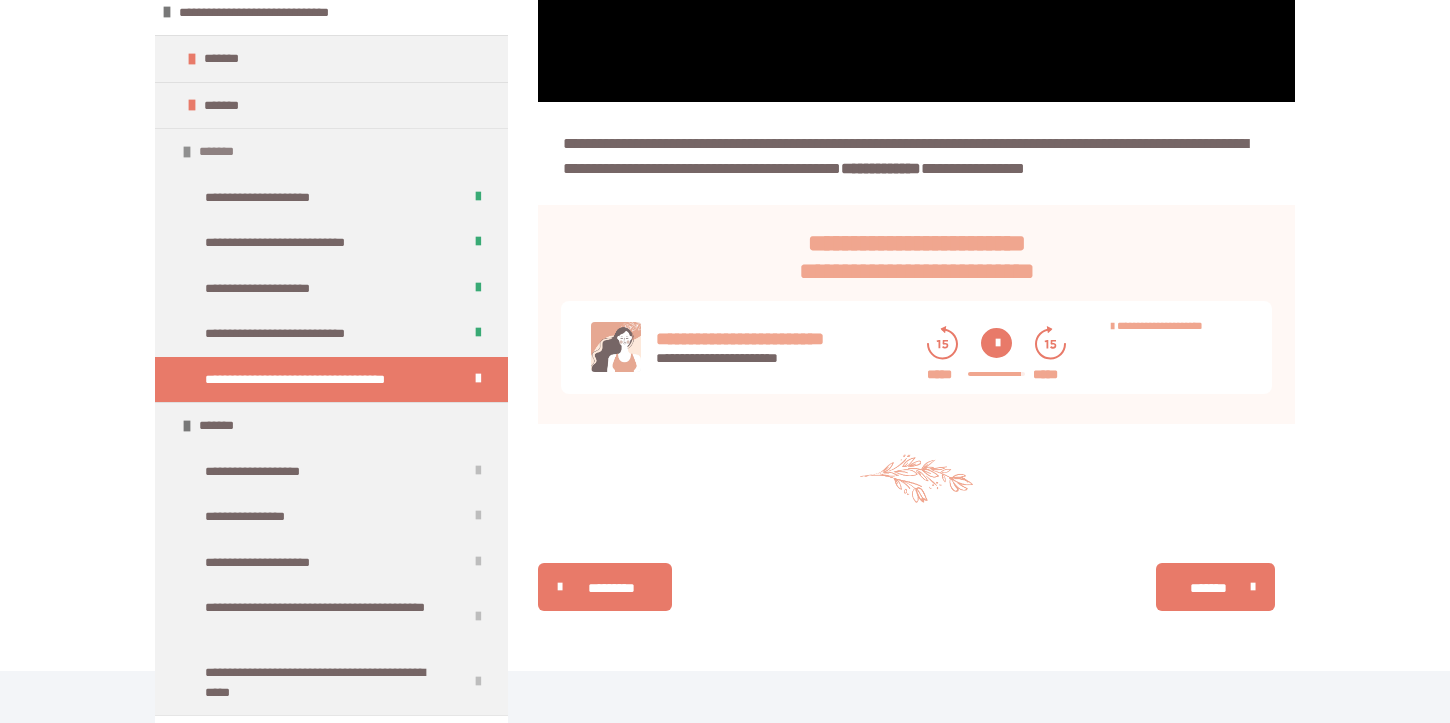 click at bounding box center [187, 152] 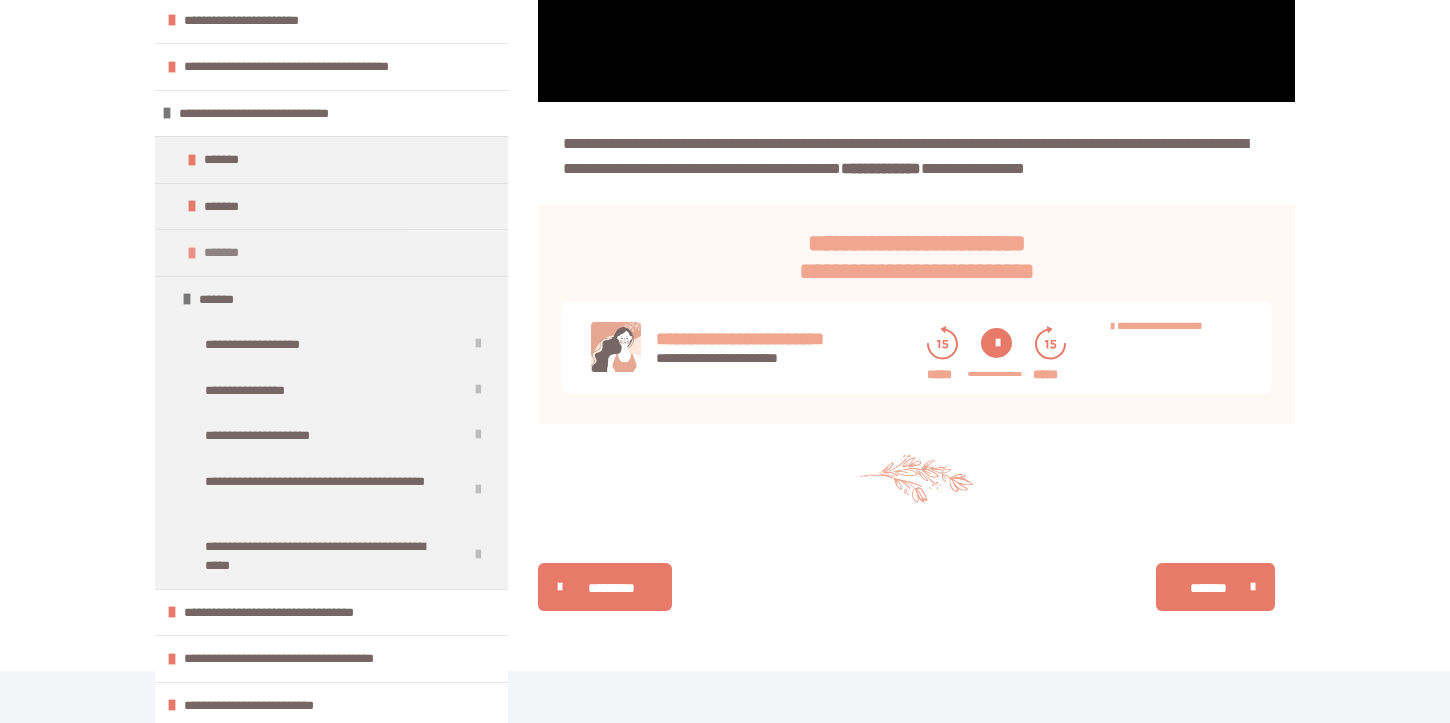 scroll, scrollTop: 201, scrollLeft: 0, axis: vertical 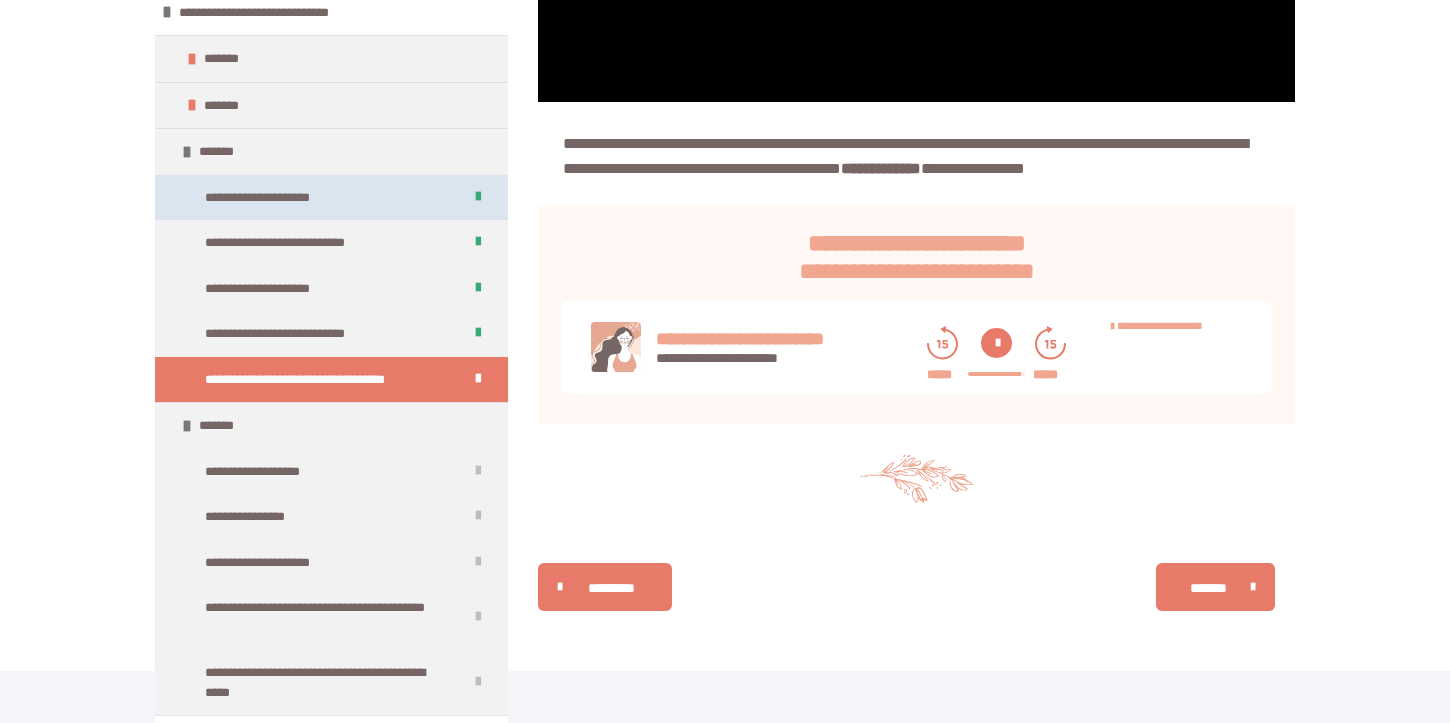 click on "**********" at bounding box center [276, 198] 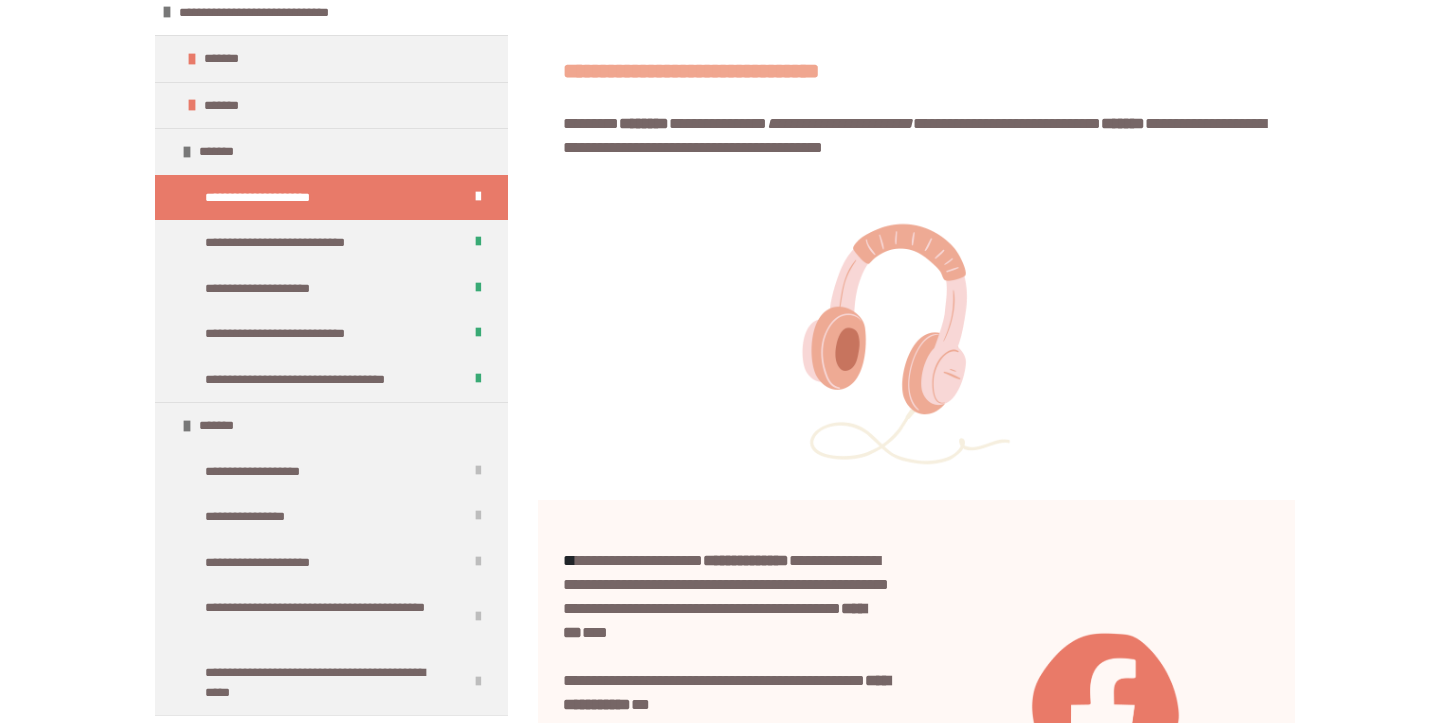 scroll, scrollTop: 1194, scrollLeft: 0, axis: vertical 